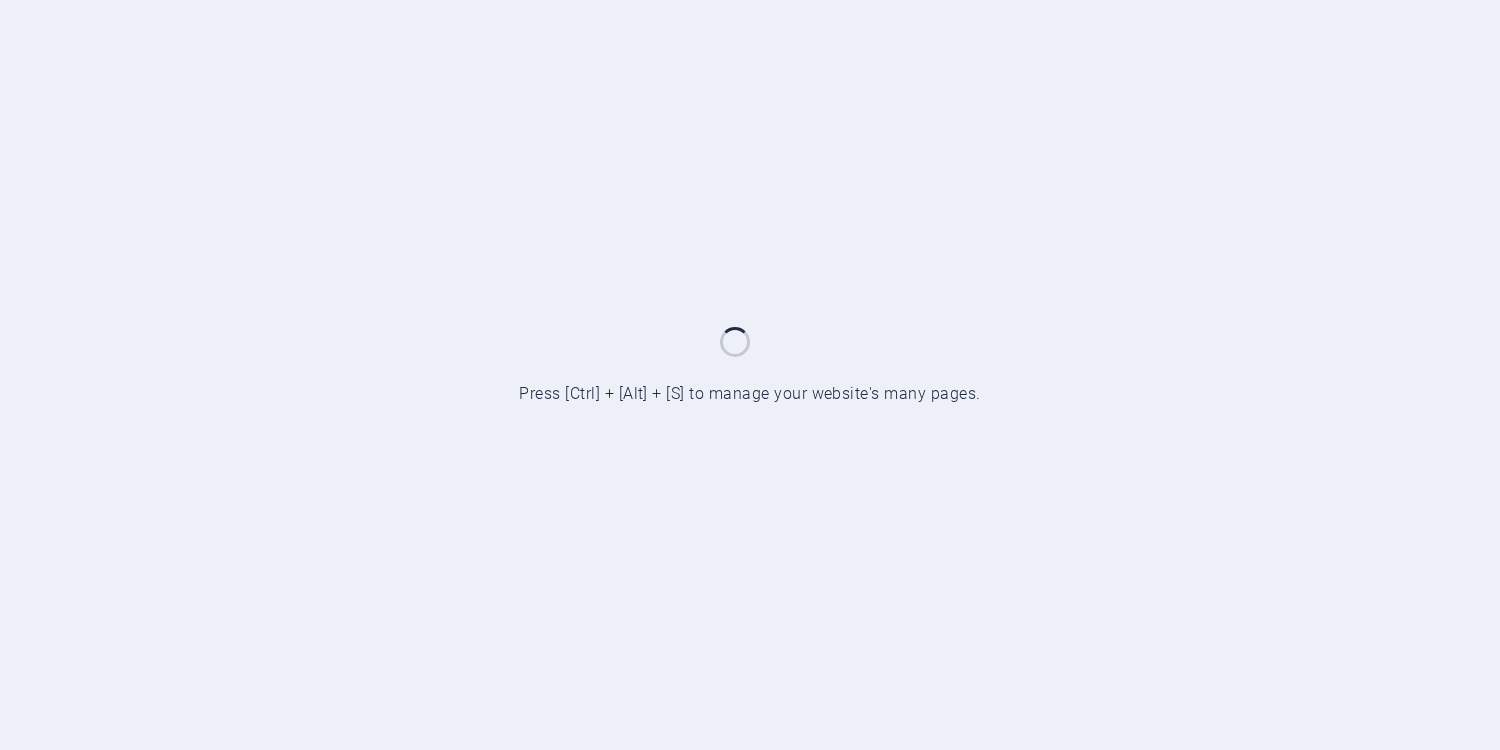 scroll, scrollTop: 0, scrollLeft: 0, axis: both 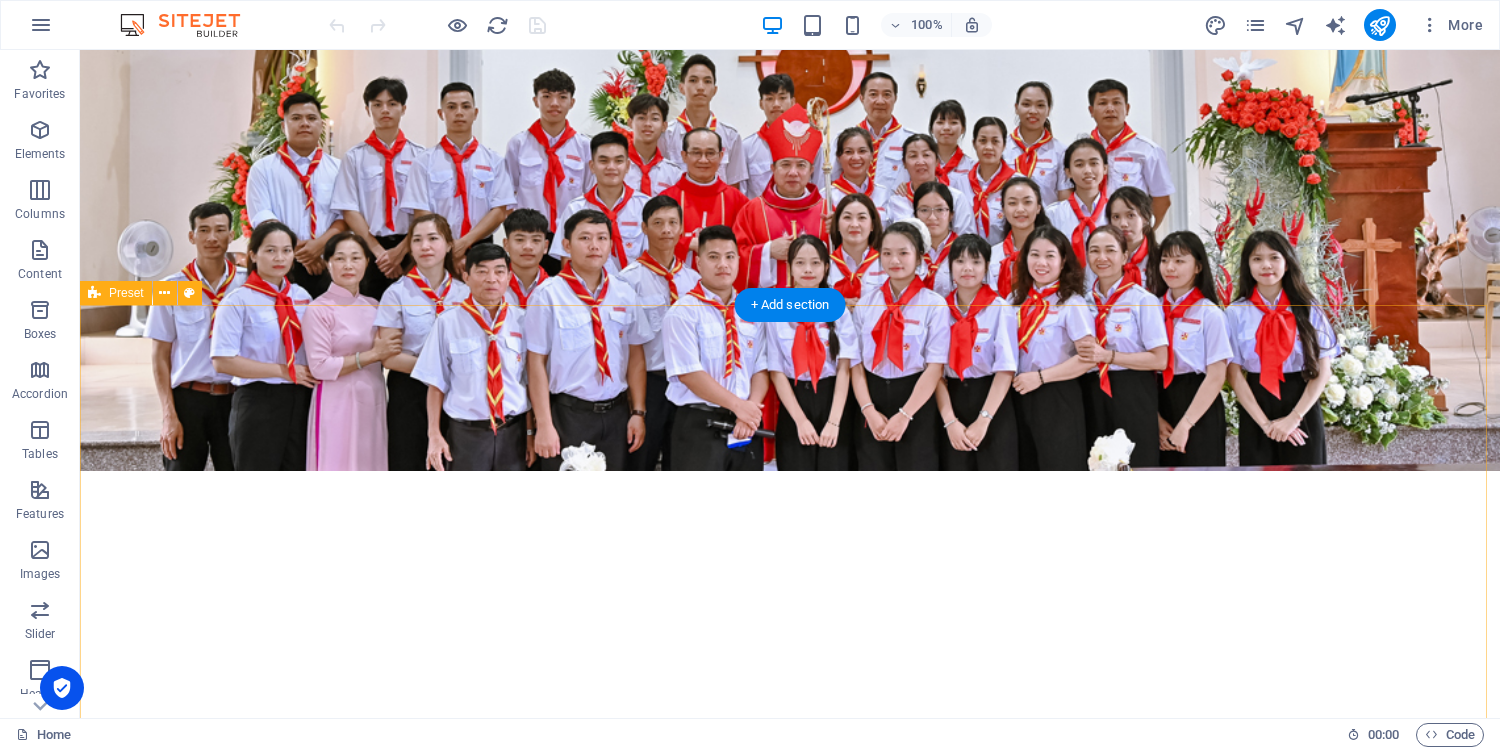 click on "ĐOÀN THIẾU NHI [DEMOGRAPHIC_DATA] xứ [PERSON_NAME] GỬI QUÝ PHỤ HUYNH:  “HÃY CÙNG NHAU GIỮ LỬA ĐỨC TIN CHO CON EM CHÚNG TA ” Kính thưa quý phụ huynh thân mến, Chúng con - những Giáo lý viên của  Đoàn Thiếu nhi Thánh Thể Giáo xứ Kim Châu  - xin được gửi đến quý phụ huynh lời chào trân trọng và lời cầu chúc bình an trong tình yêu của [DEMOGRAPHIC_DATA] và Mẹ [PERSON_NAME]. Với lòng yêu mến và trách nhiệm trong sứ vụ giáo dục đức tin, chúng con hằng tuần vẫn đang đồng hành cùng các em thiếu nhi qua các giờ học giáo lý, các buổi cử hành Thánh Lễ, sinh hoạt Đoàn, cũng như những chương trình đặc biệt trong năm phụng vụ. Tuy nhiên, chúng con luôn ý thức rằng:  việc giữ lửa đức tin không chỉ là trách nhiệm của giáo lý viên, mà còn cần sự đồng hành thiết thực và liên lỉ từ chính gia đình , bằng việc: [DEMOGRAPHIC_DATA] Chúa Nhật      TM." at bounding box center [790, 1062] 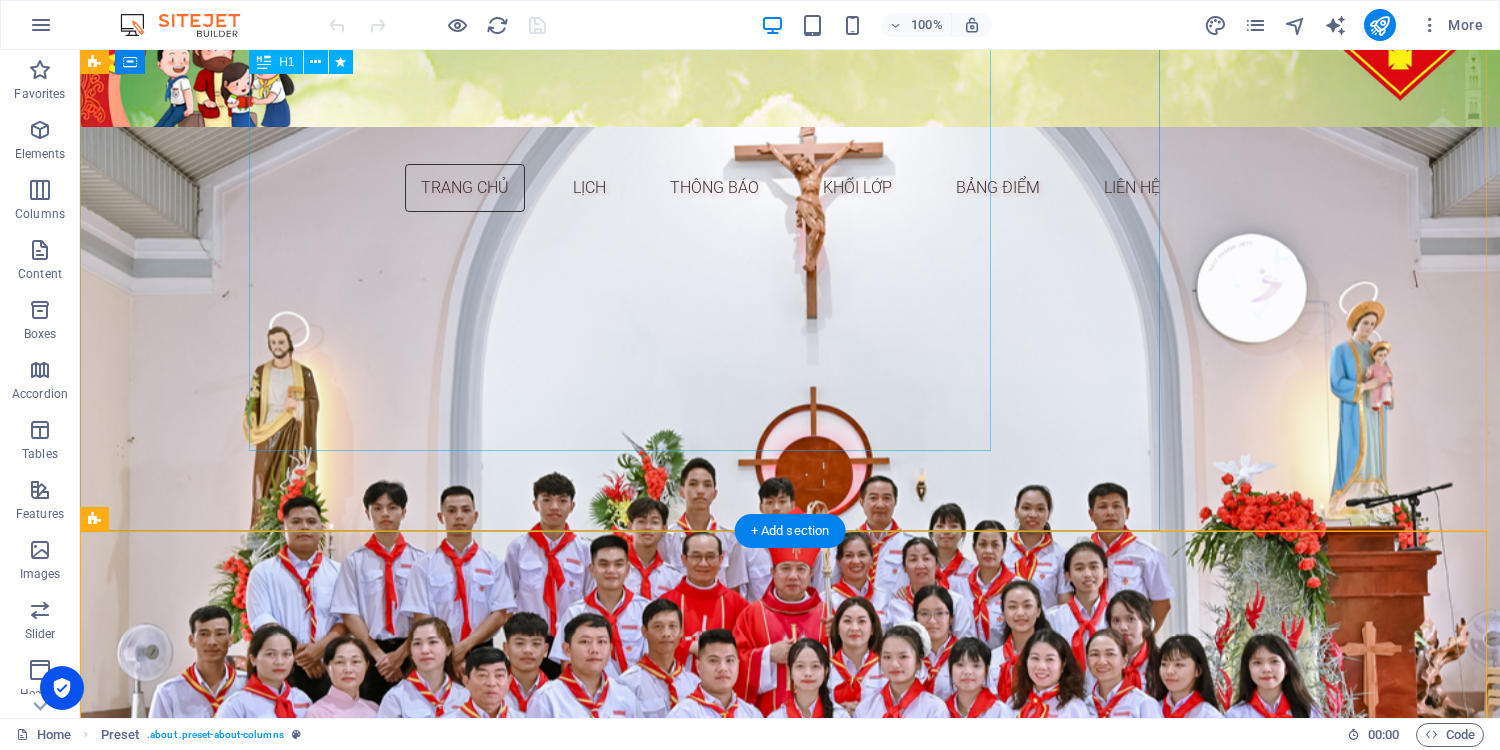 scroll, scrollTop: 0, scrollLeft: 0, axis: both 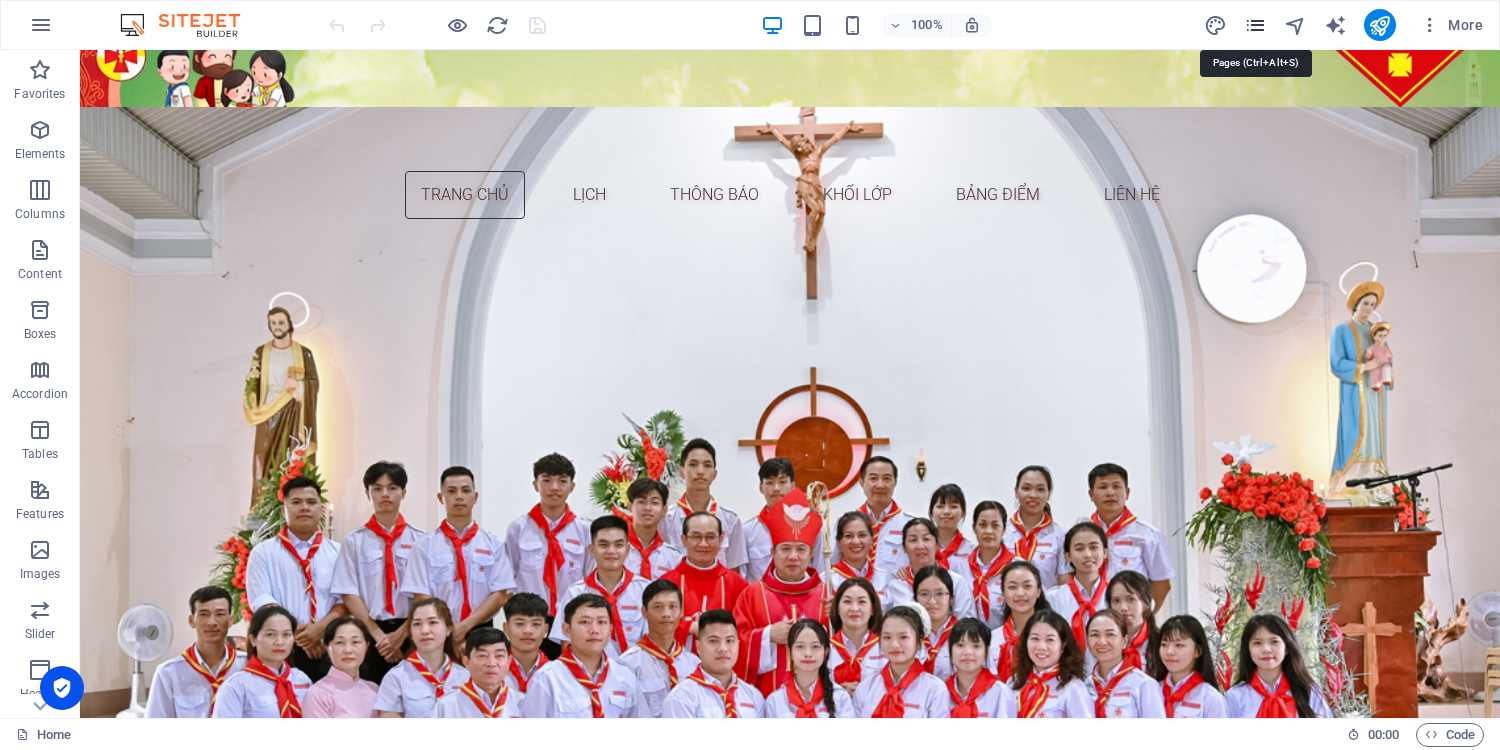click at bounding box center (1255, 25) 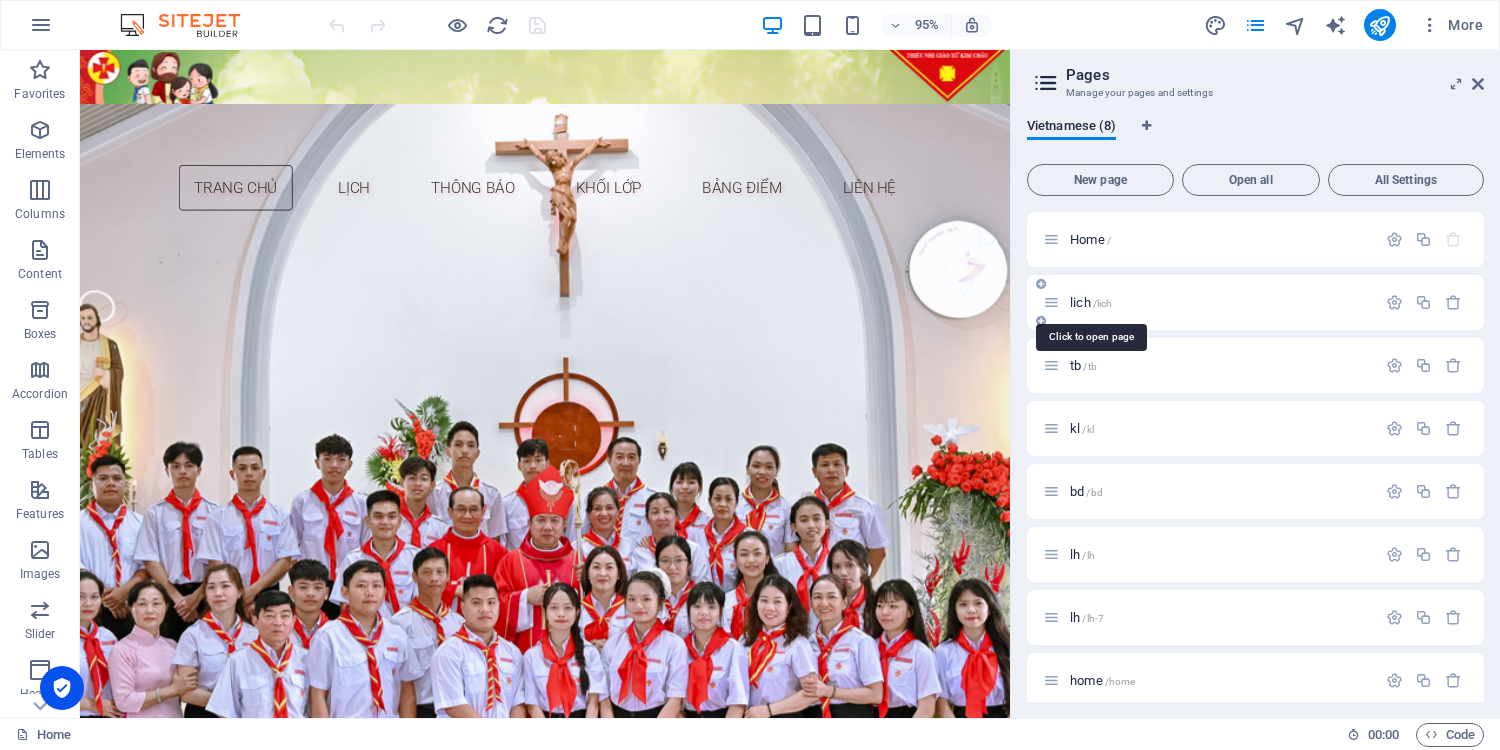 click on "/lich" at bounding box center (1103, 303) 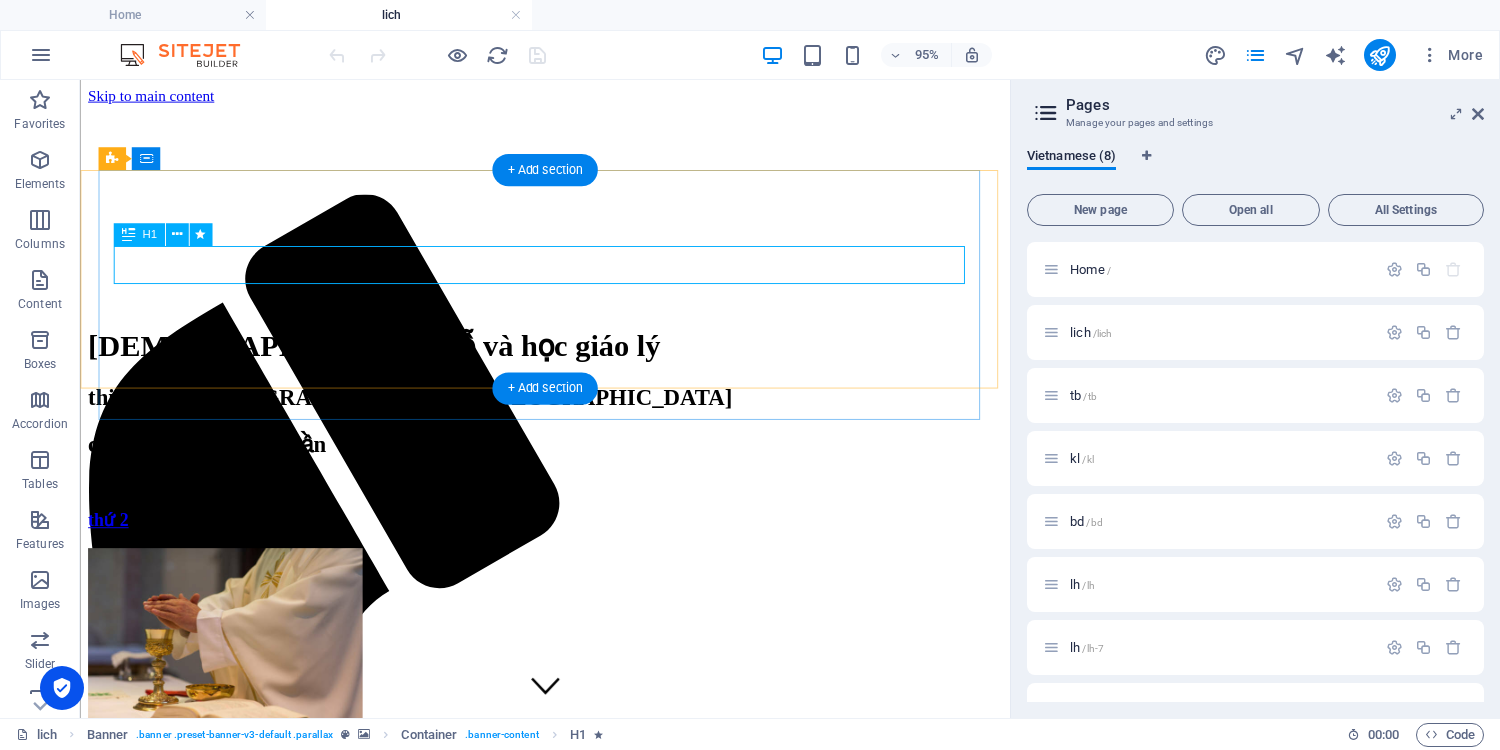scroll, scrollTop: 0, scrollLeft: 0, axis: both 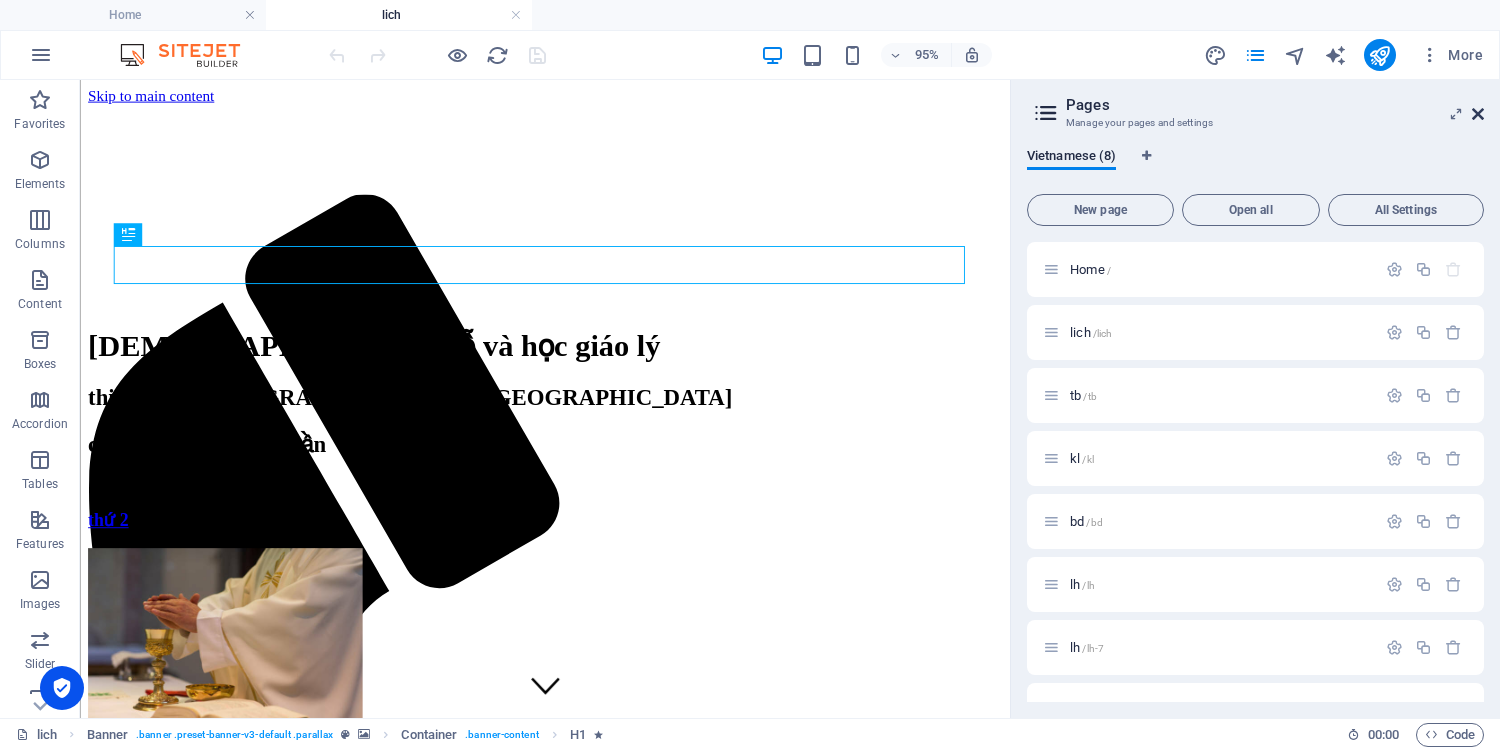 click at bounding box center [1478, 114] 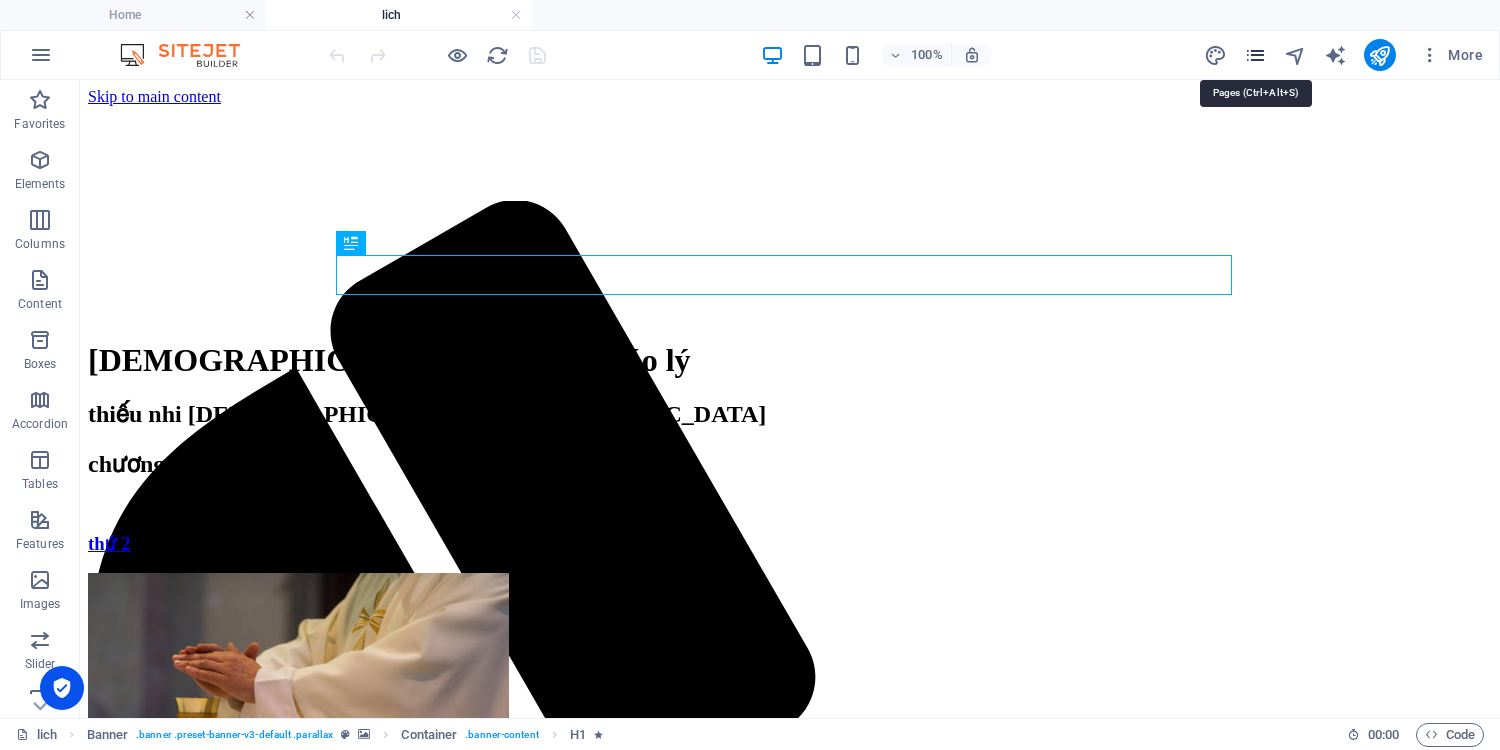 click at bounding box center [1255, 55] 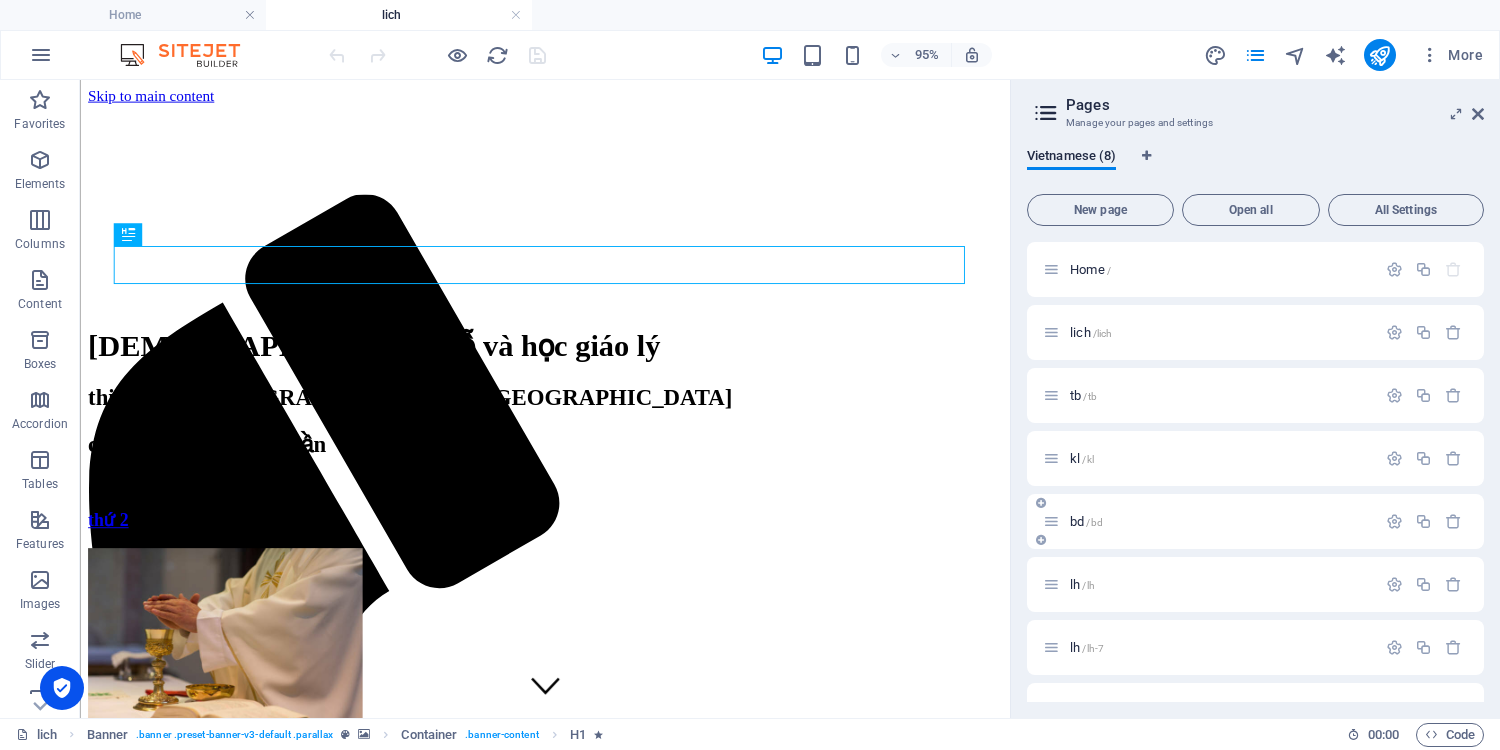 click on "bd /bd" at bounding box center [1086, 521] 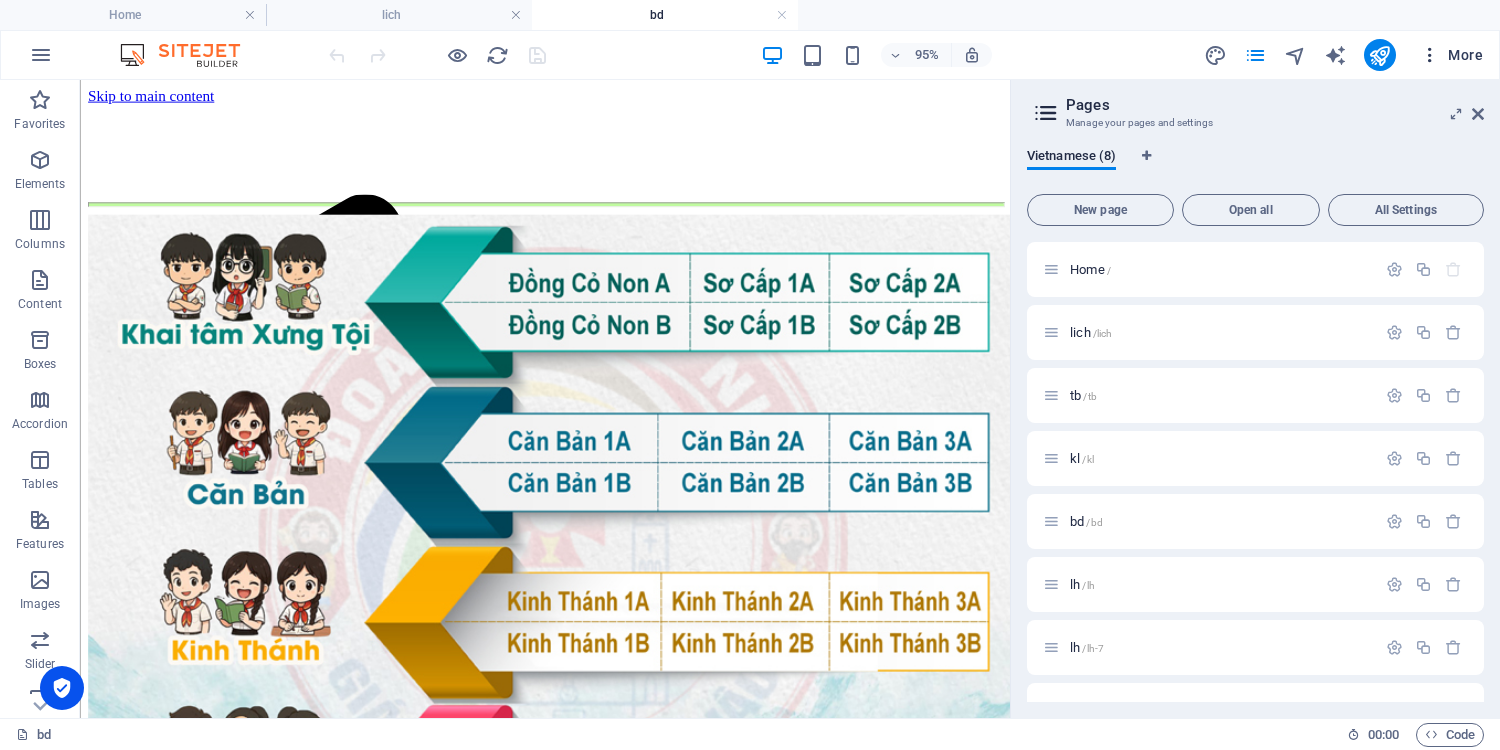 scroll, scrollTop: 0, scrollLeft: 0, axis: both 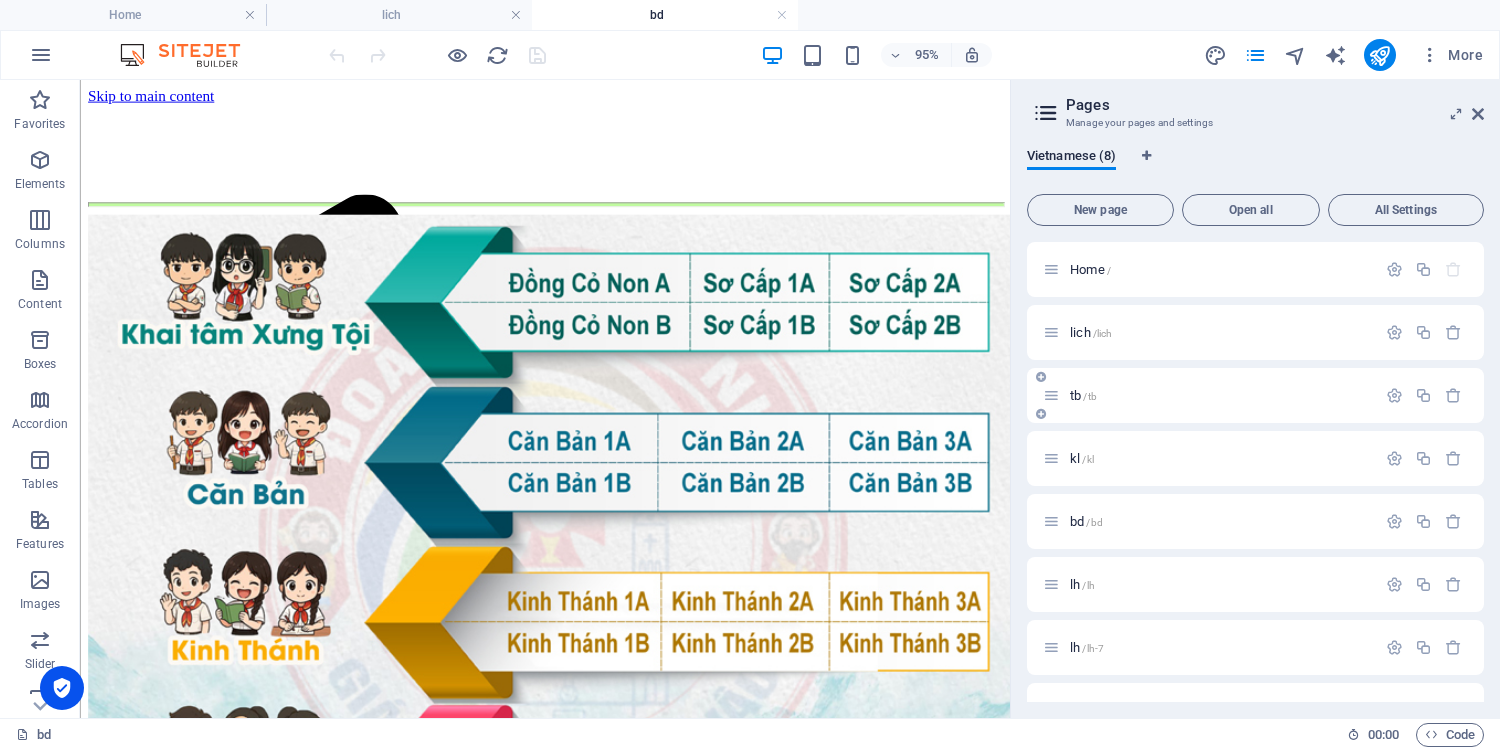 click on "tb /tb" at bounding box center [1083, 395] 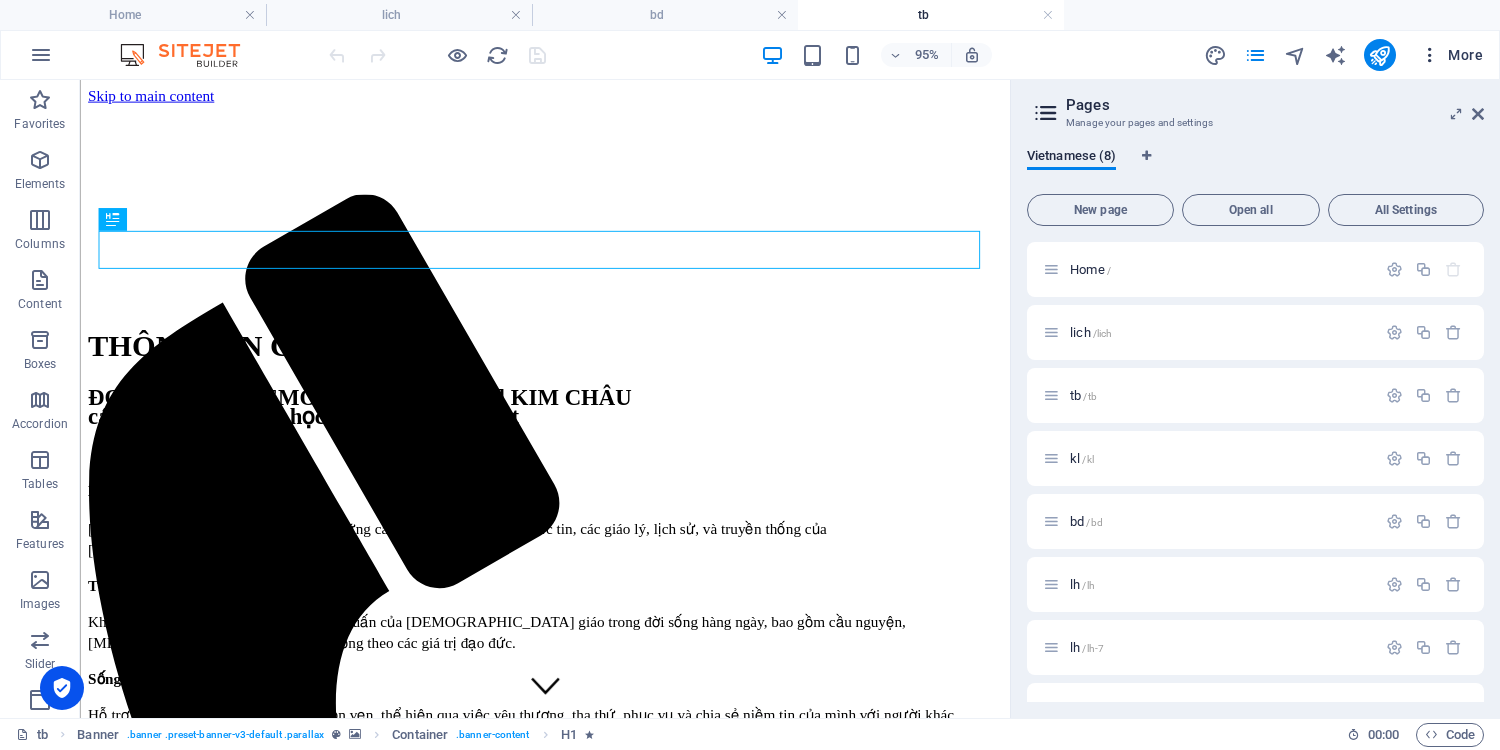 scroll, scrollTop: 0, scrollLeft: 0, axis: both 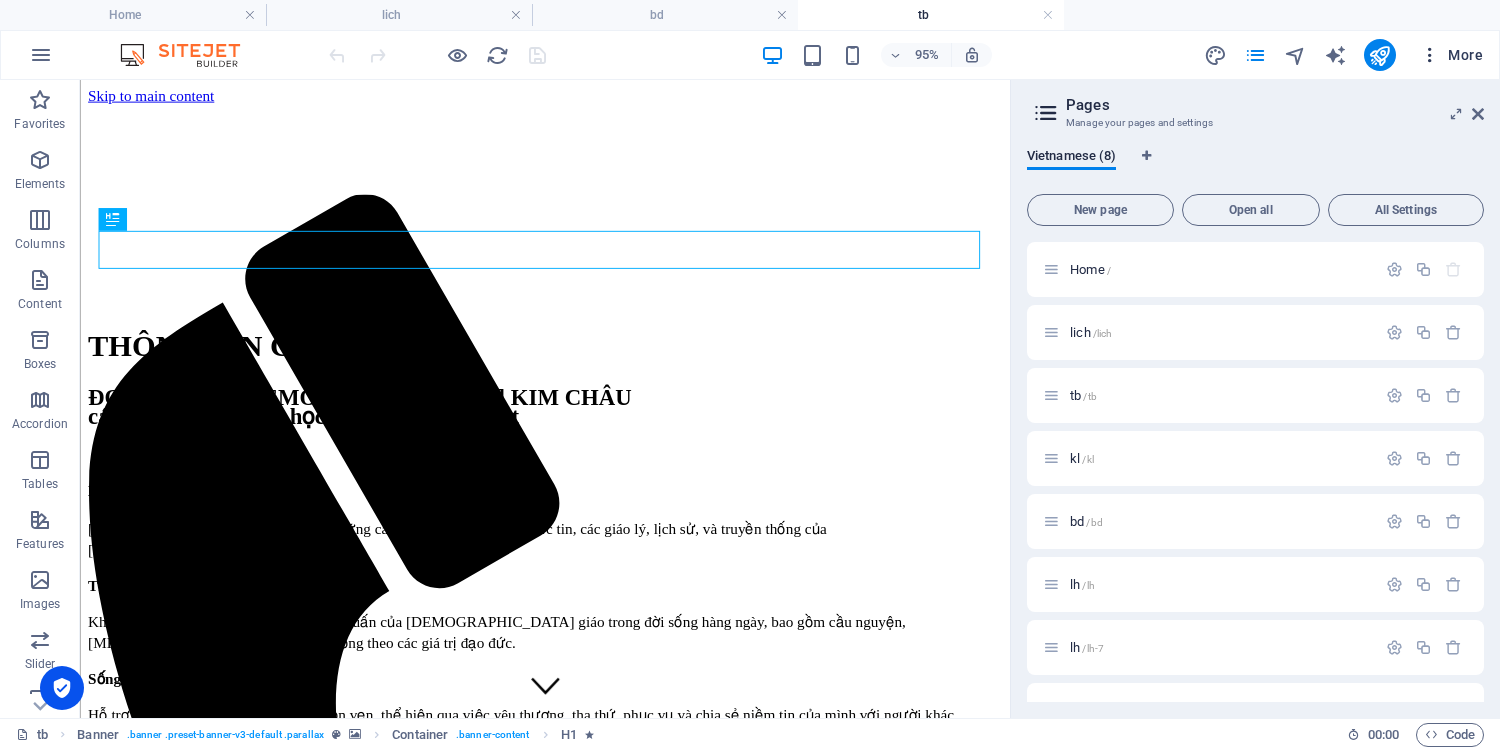 click on "More" at bounding box center (1451, 55) 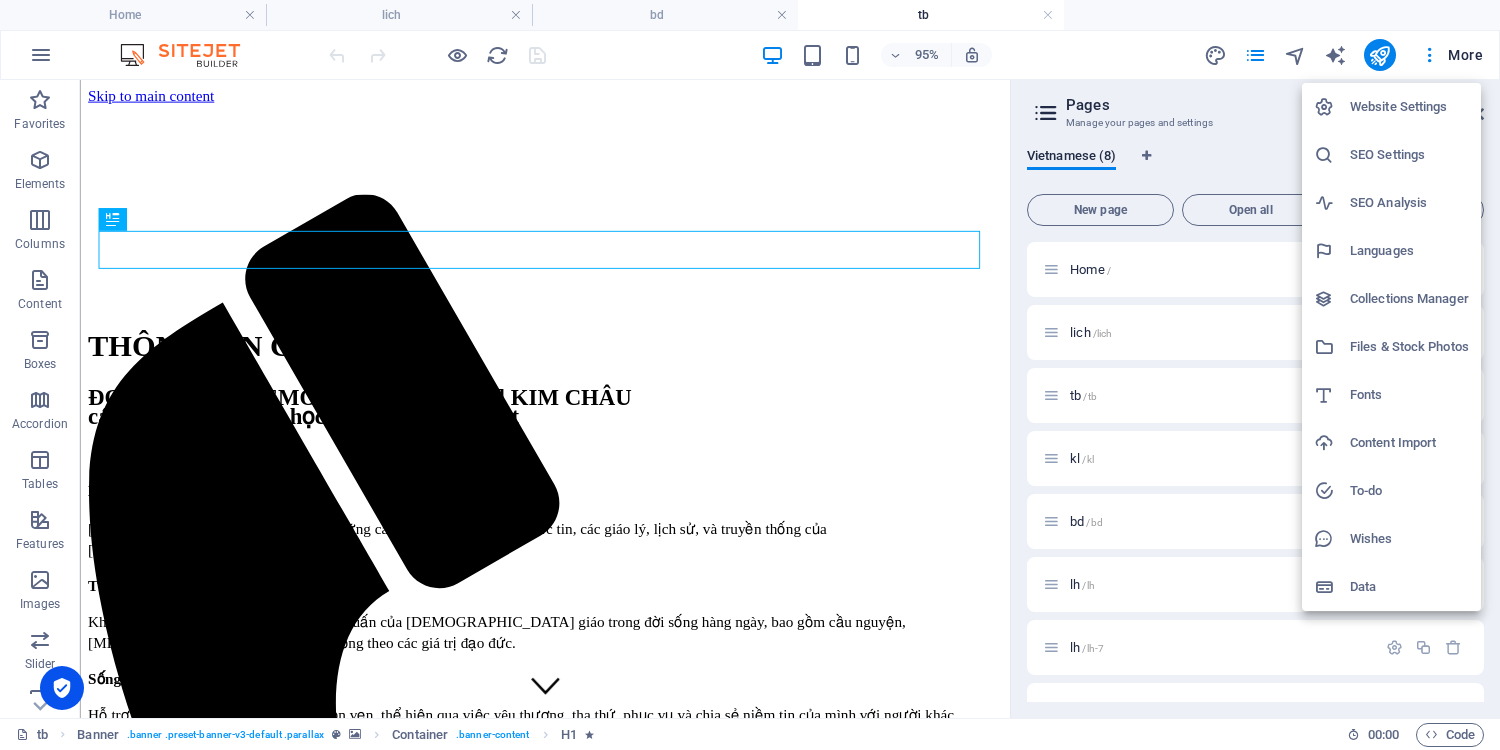 click at bounding box center (750, 375) 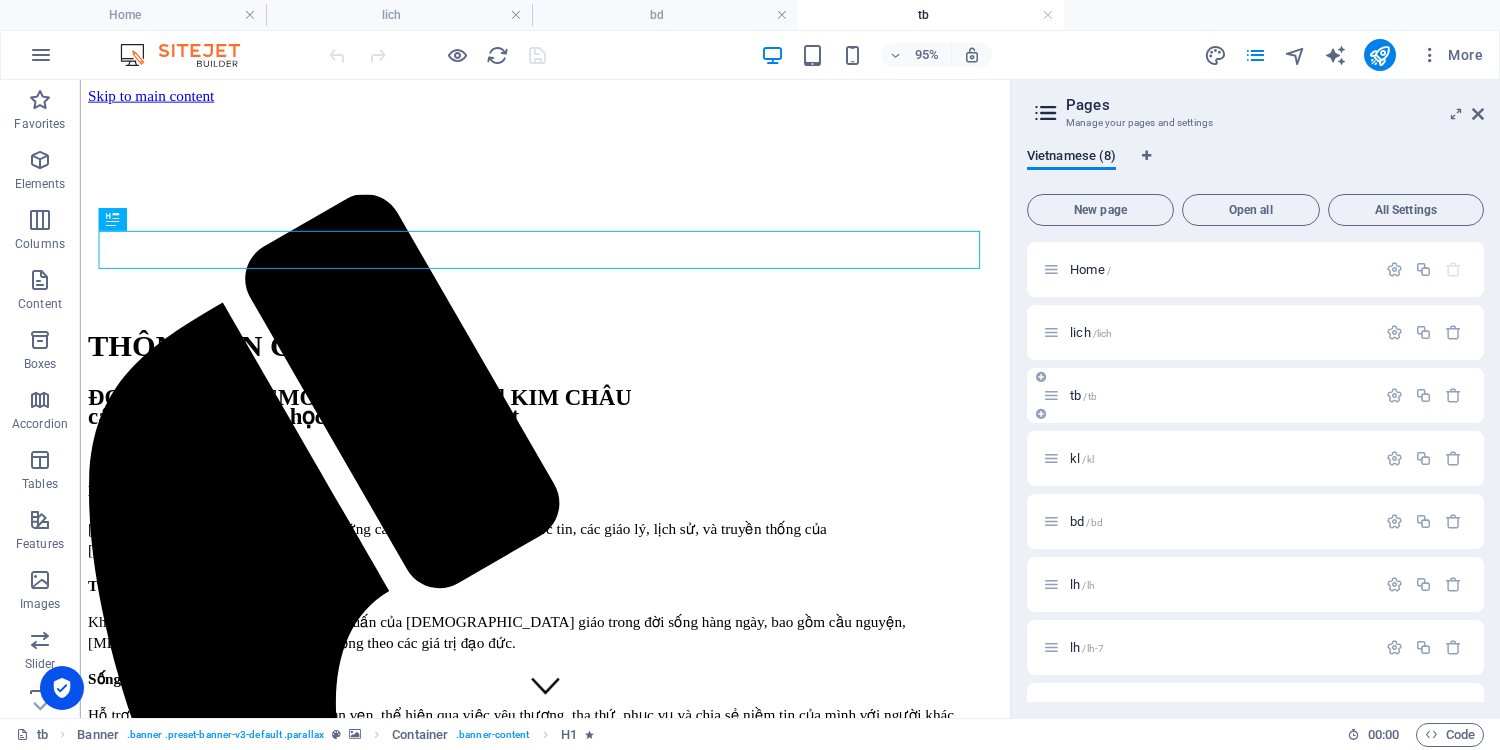 click on "tb /tb" at bounding box center (1083, 395) 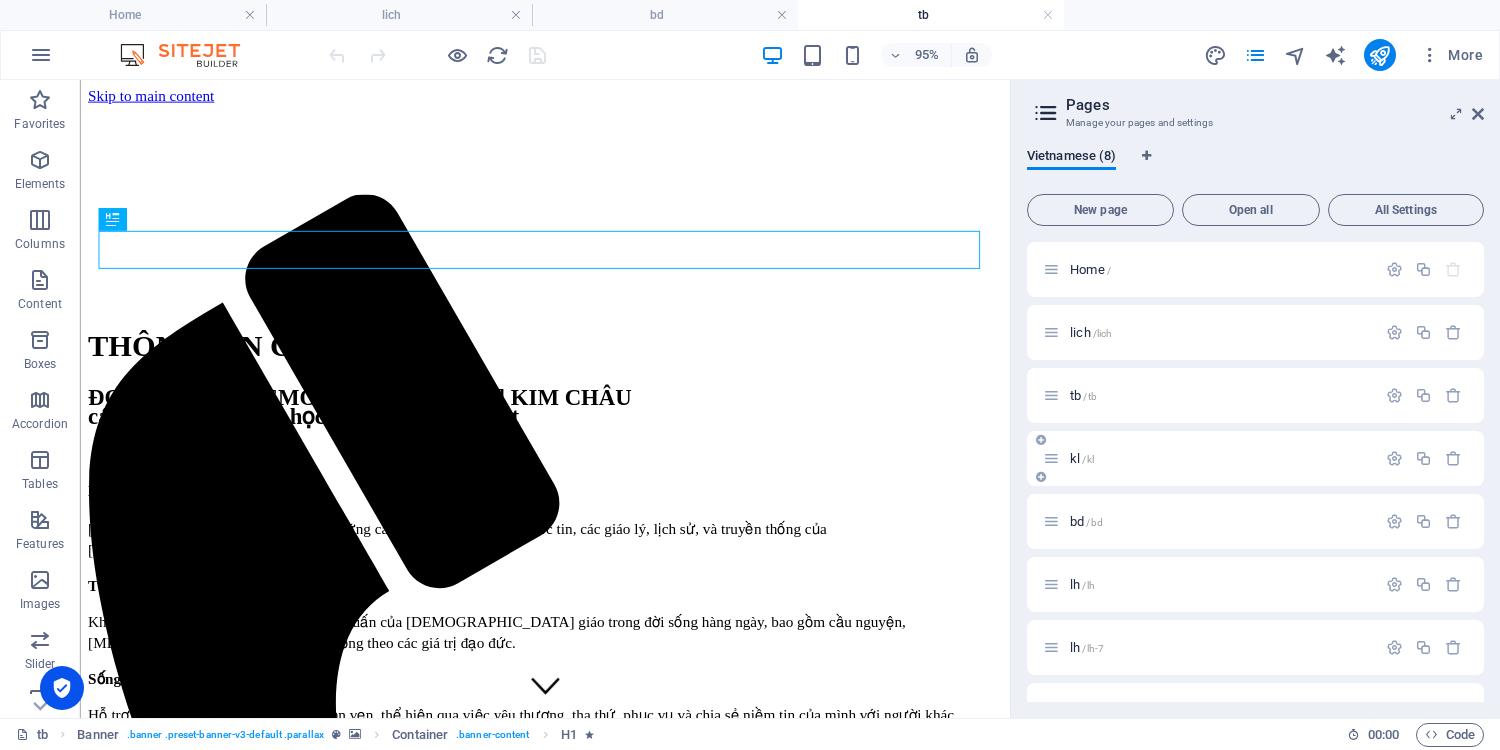click on "kl /kl" at bounding box center [1220, 458] 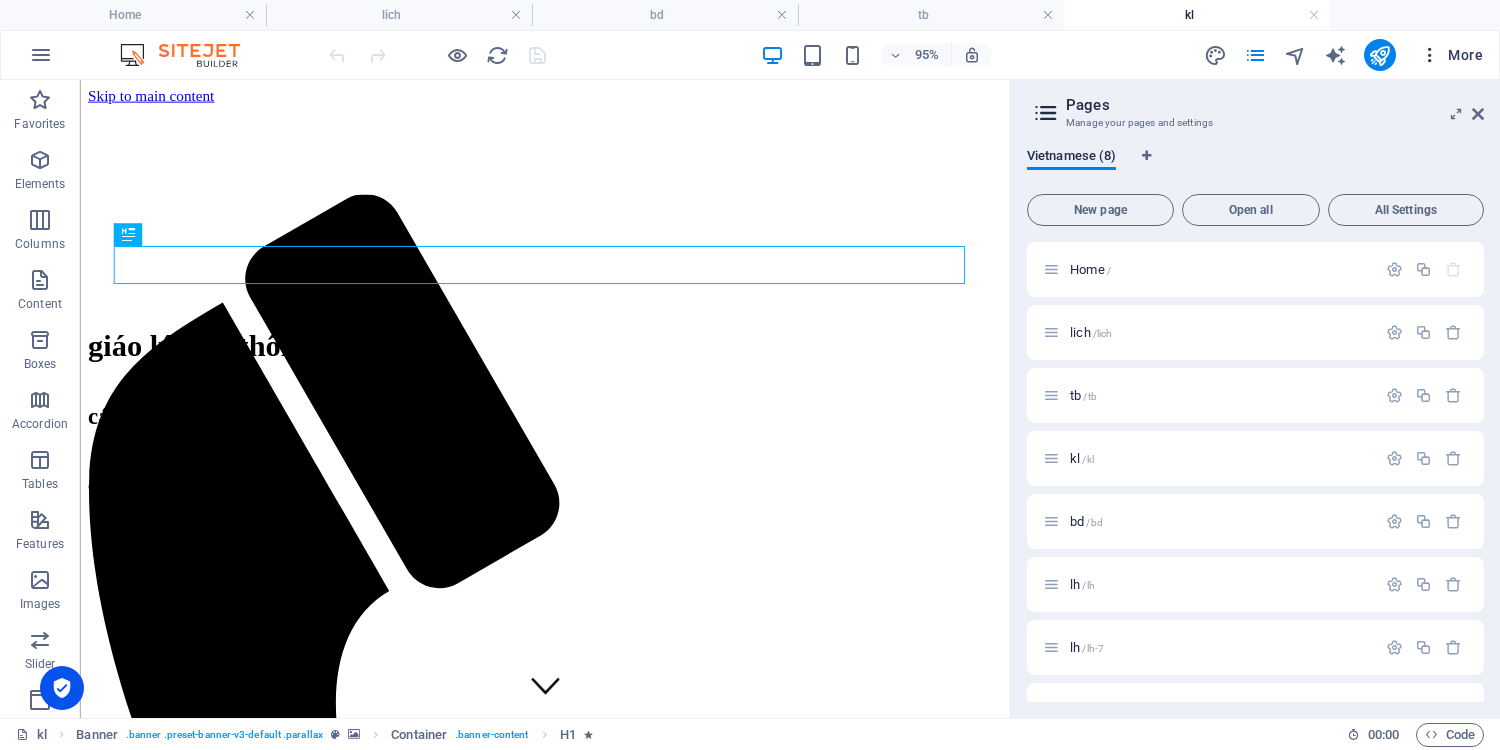scroll, scrollTop: 0, scrollLeft: 0, axis: both 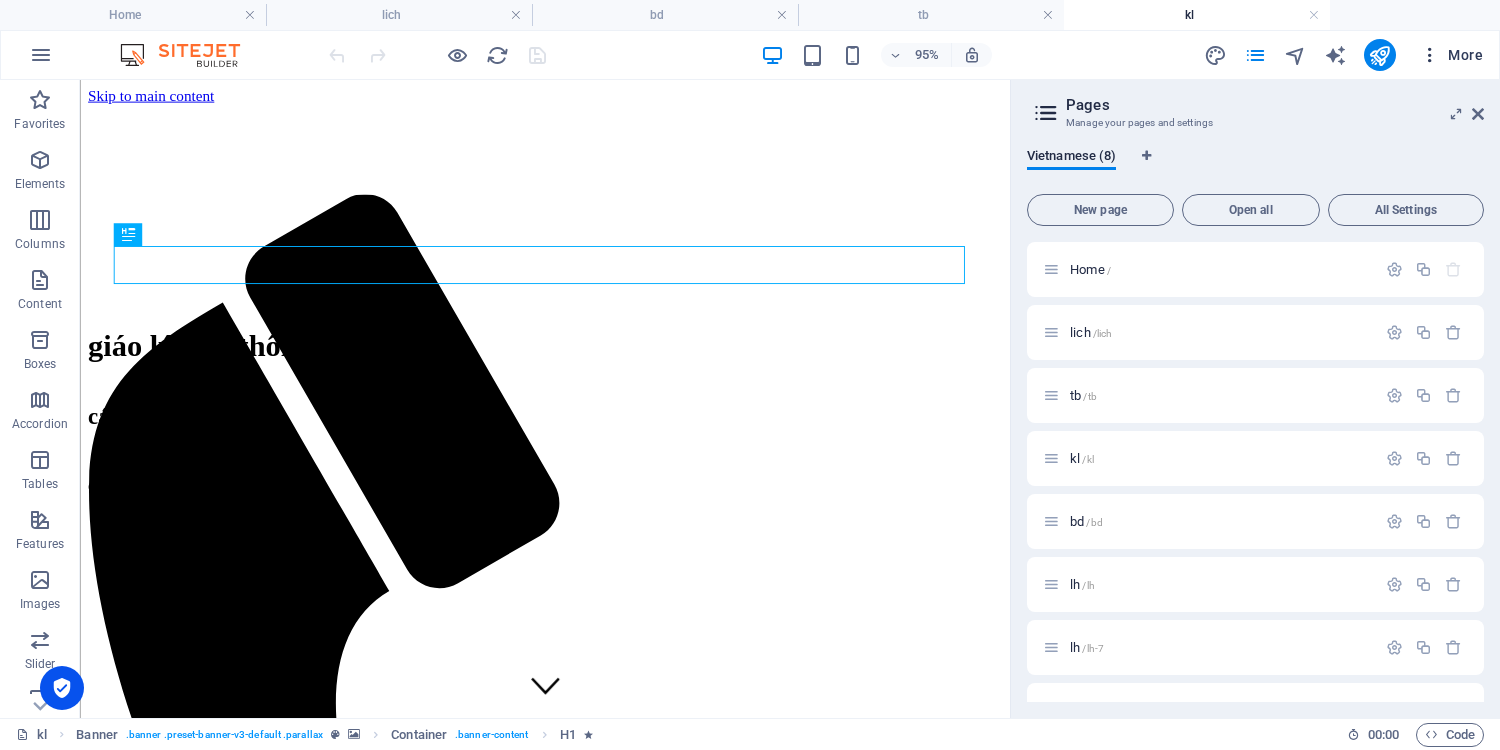 click on "More" at bounding box center [1451, 55] 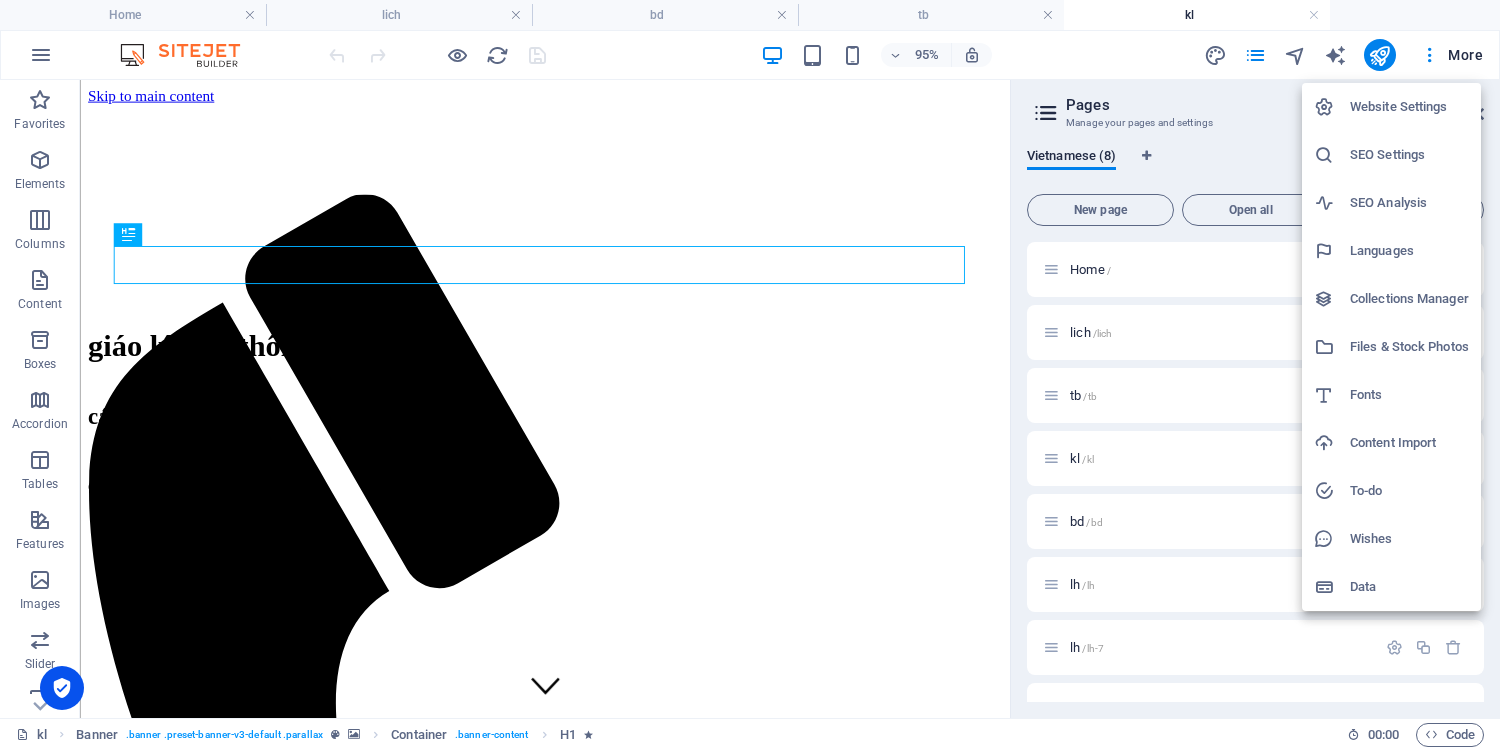 click at bounding box center (750, 375) 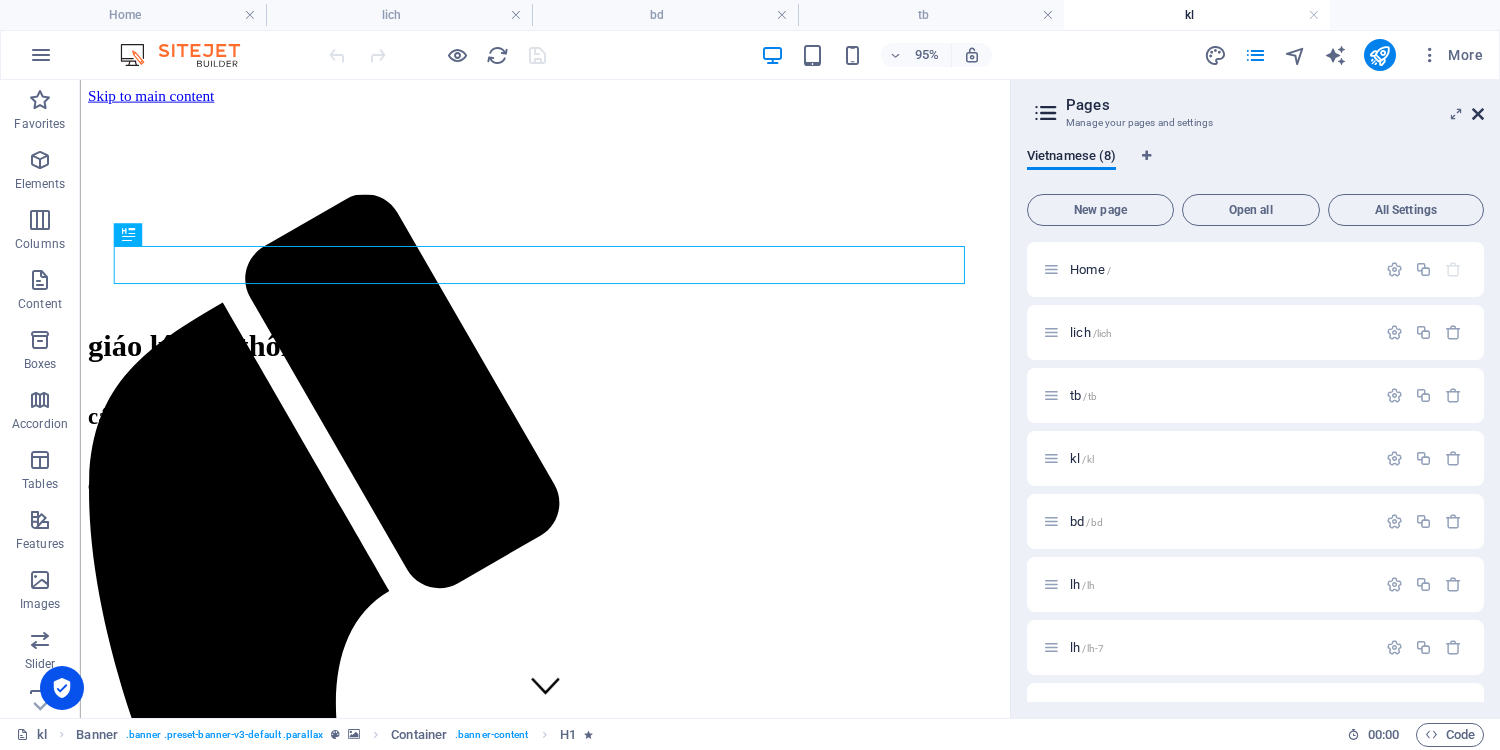 click at bounding box center [1478, 114] 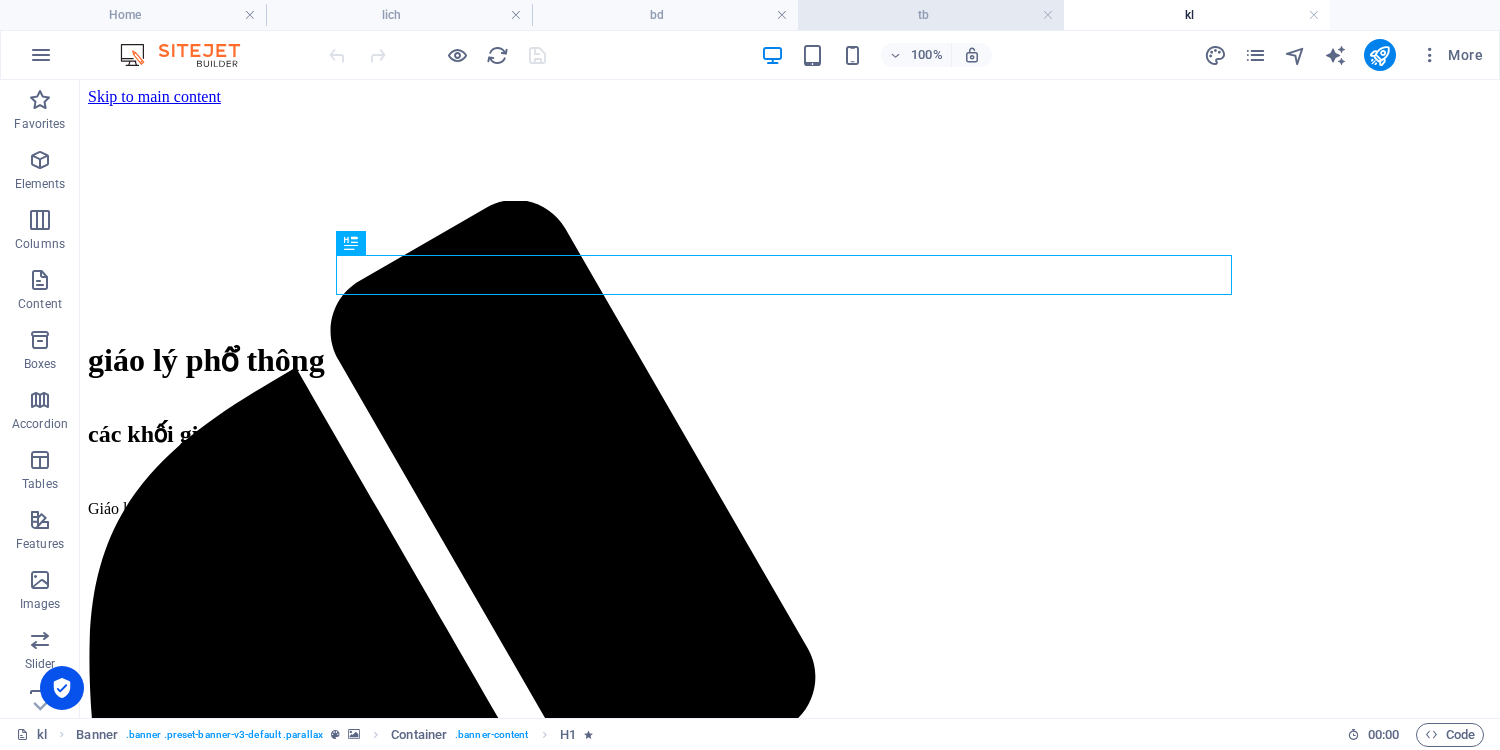click on "tb" at bounding box center (931, 15) 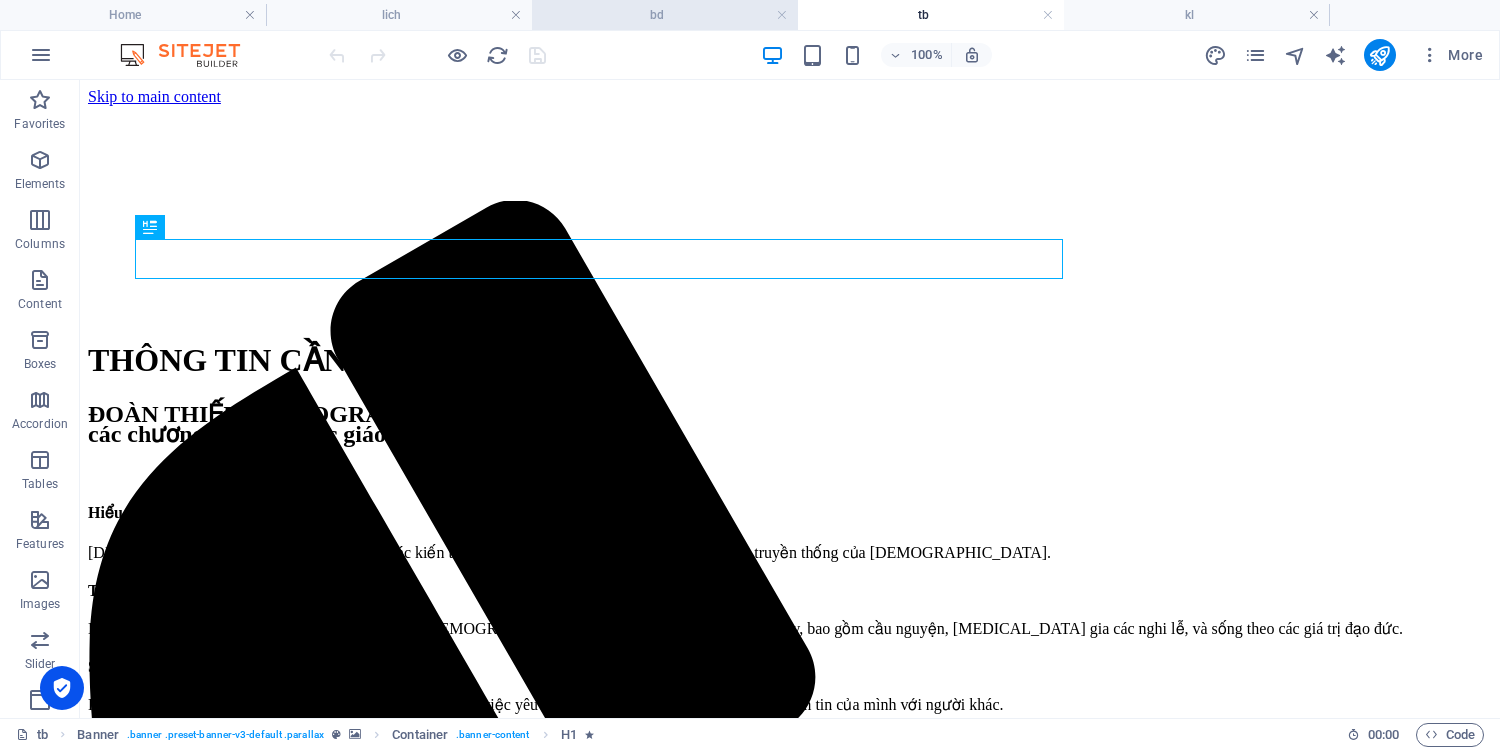 click on "bd" at bounding box center (665, 15) 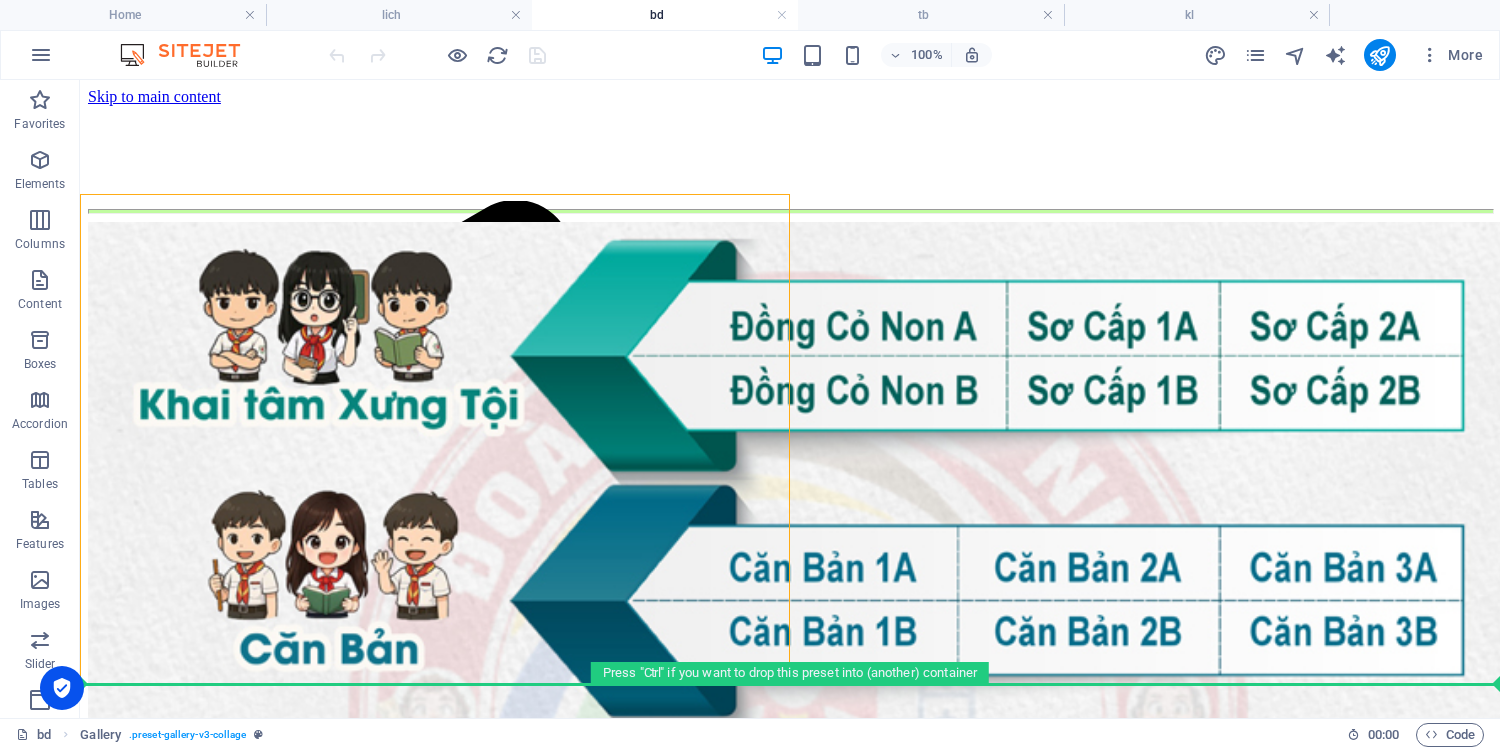 drag, startPoint x: 782, startPoint y: 247, endPoint x: 882, endPoint y: 250, distance: 100.04499 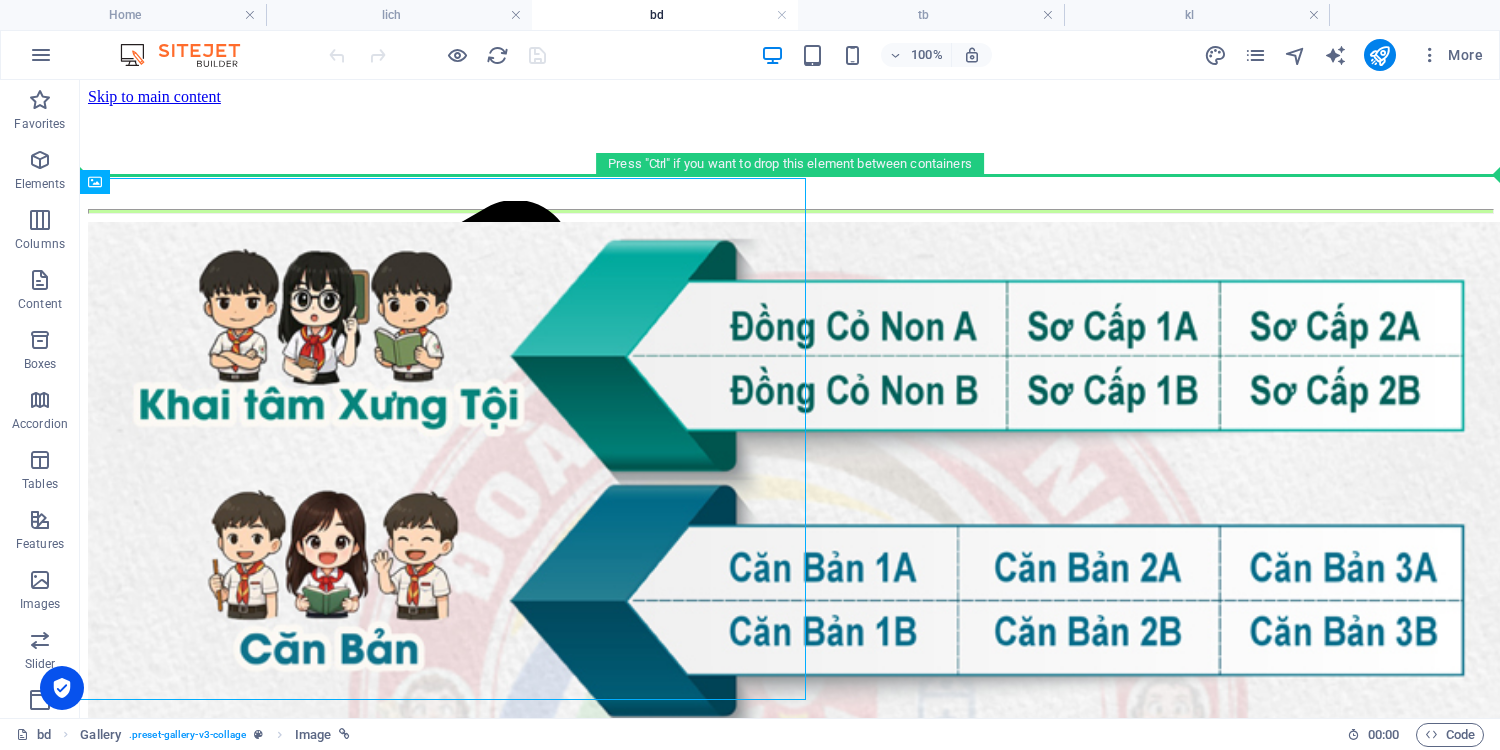 drag, startPoint x: 234, startPoint y: 262, endPoint x: 759, endPoint y: 181, distance: 531.2118 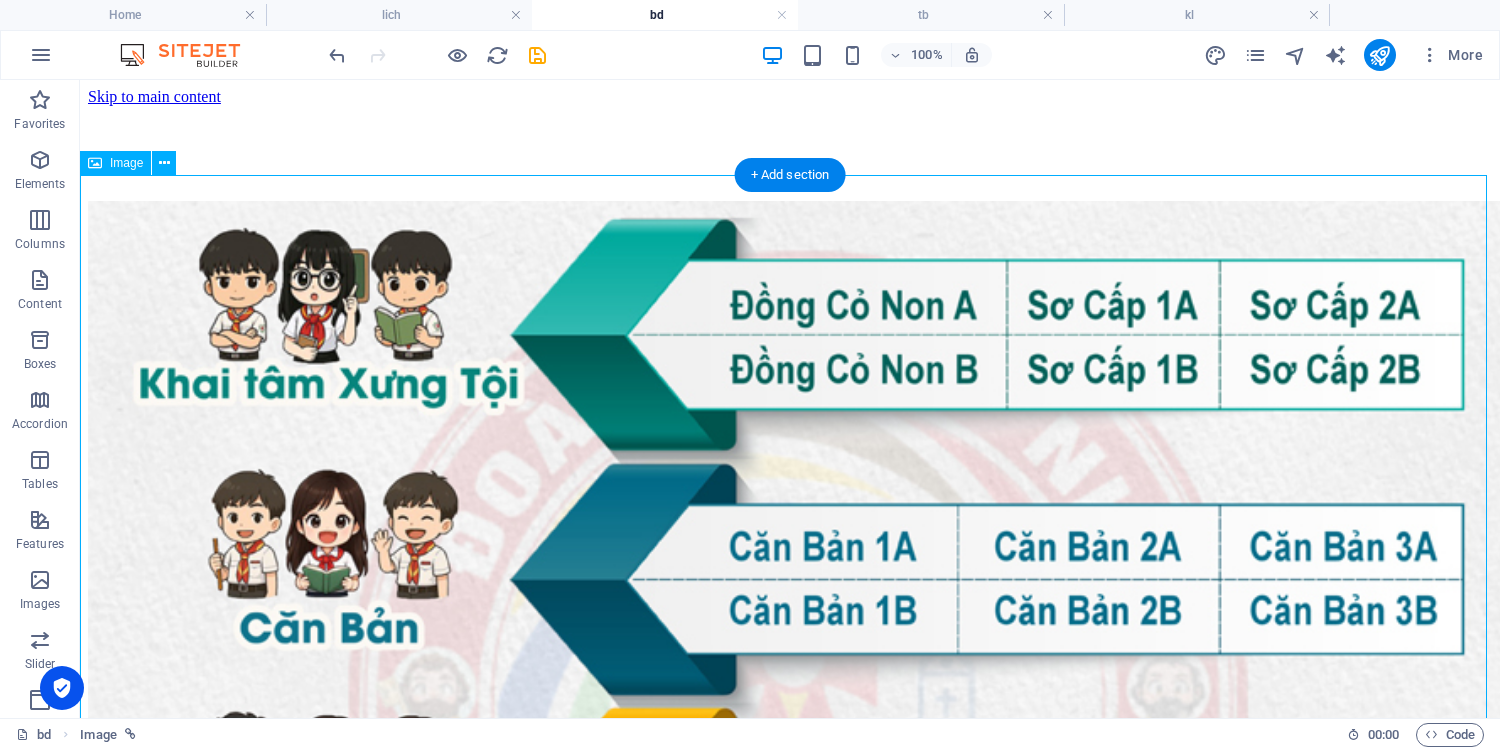 scroll, scrollTop: 0, scrollLeft: 0, axis: both 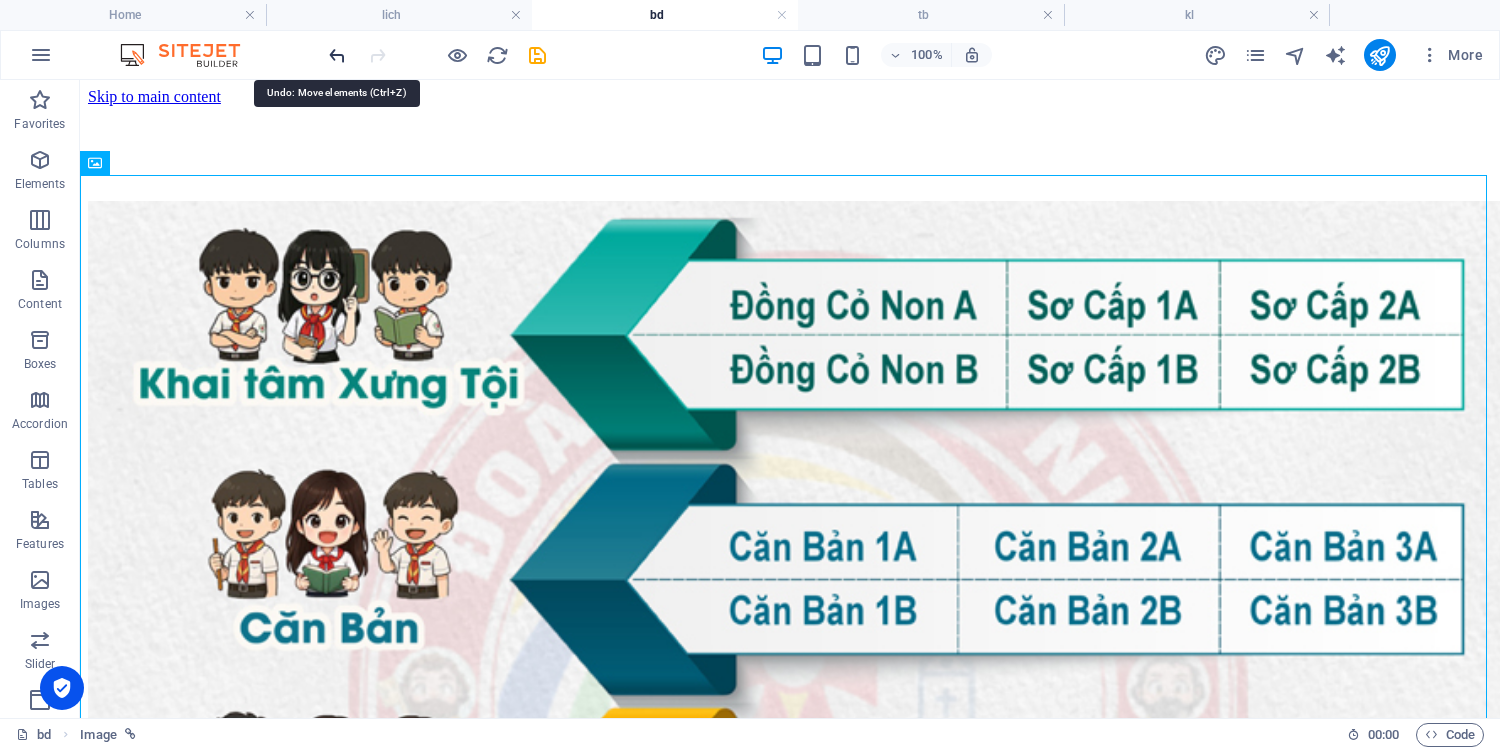 click at bounding box center (337, 55) 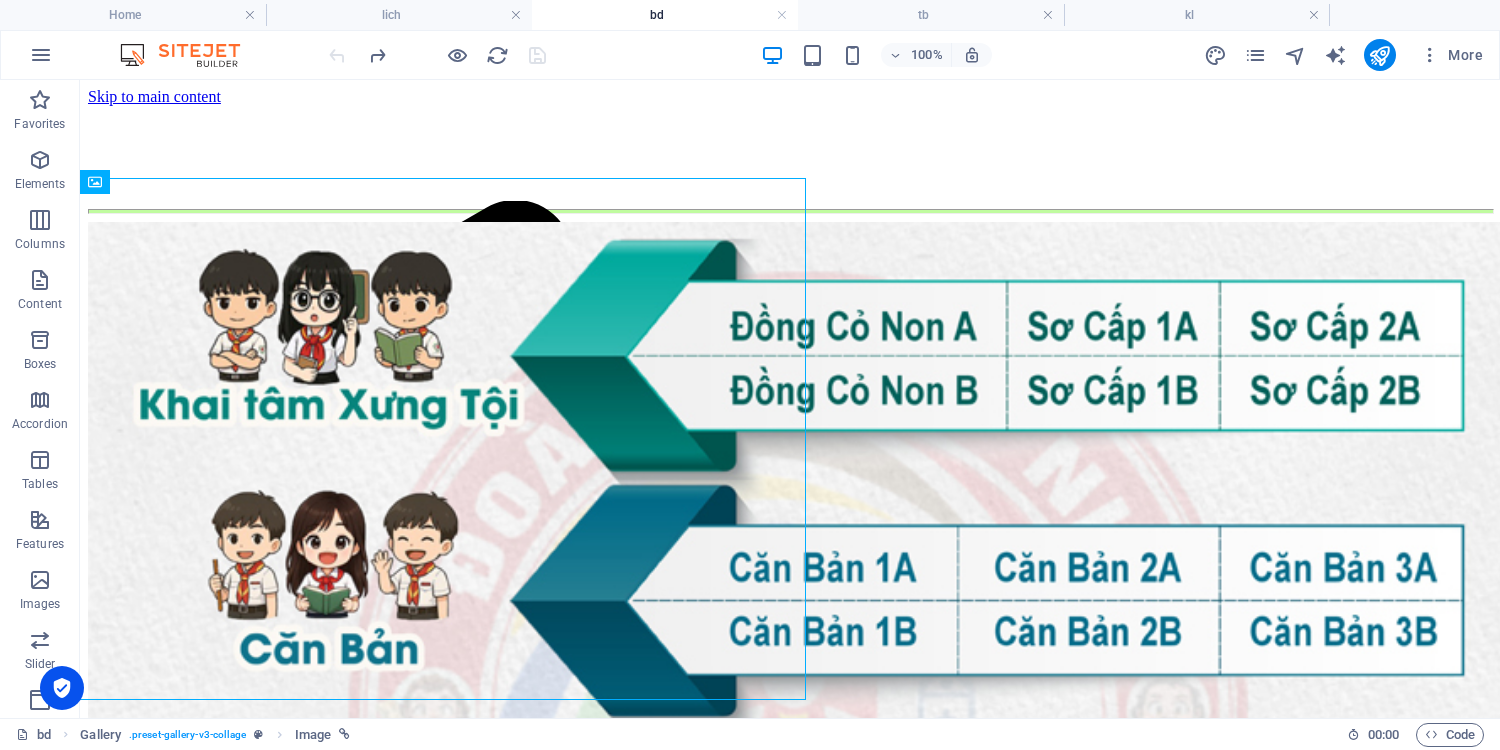 click on "bd" at bounding box center [665, 15] 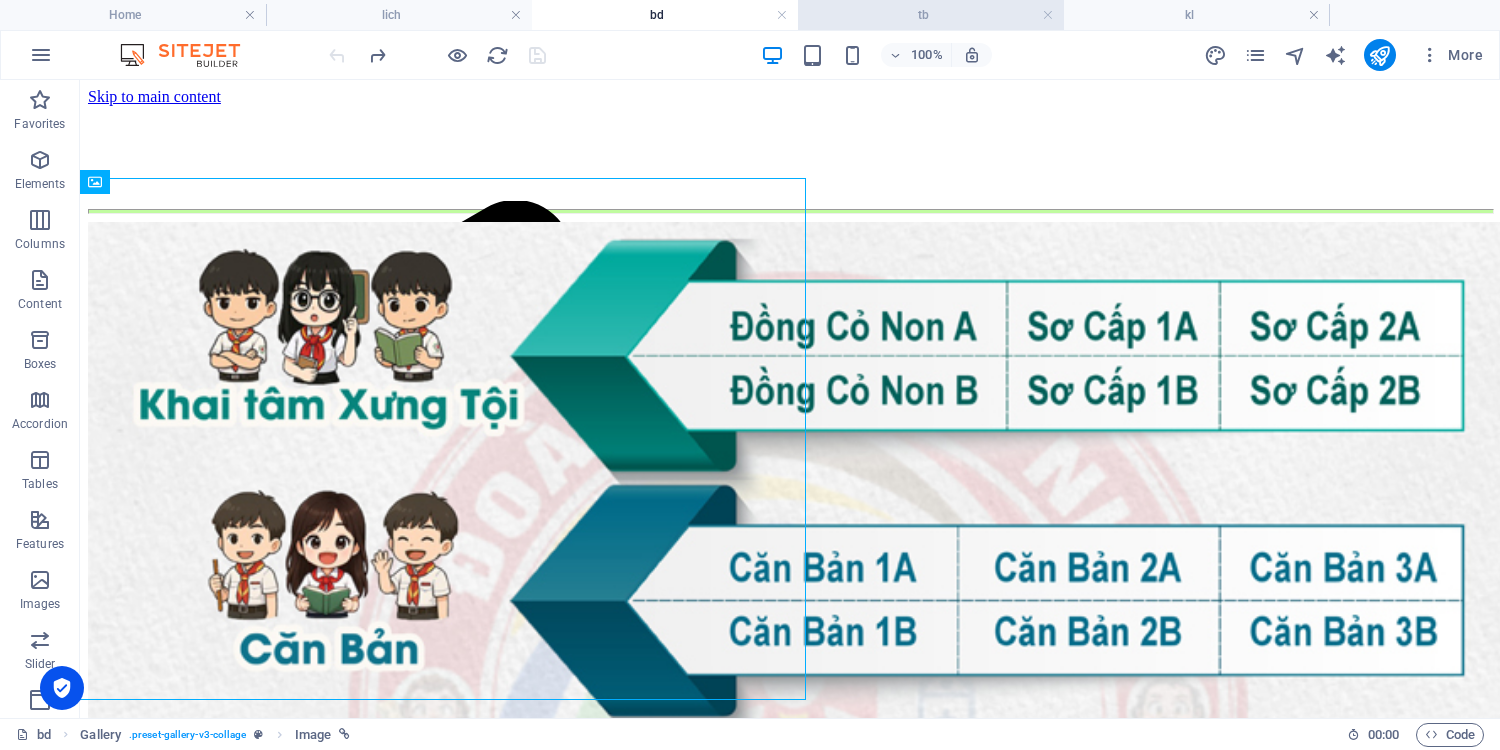 click on "tb" at bounding box center (931, 15) 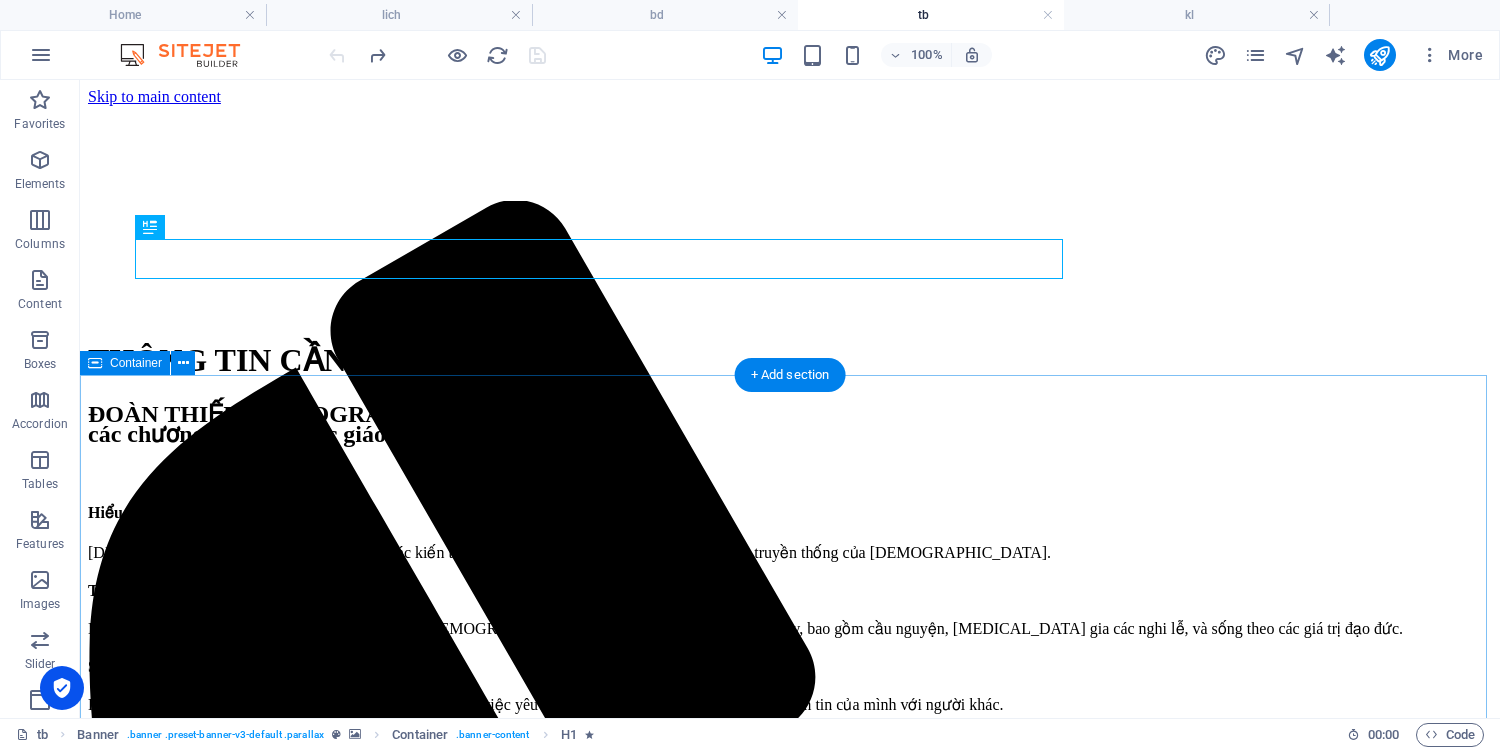 click on "các chương trình lễ, học giáo lý và sinh hoạt Hiểu biết: [DEMOGRAPHIC_DATA] các em nắm vững các kiến thức cơ bản về đức tin, các giáo lý, lịch sử, và truyền thống của [DEMOGRAPHIC_DATA]. Thực hành: Khuyến khích các em thực hành các giáo huấn của [DEMOGRAPHIC_DATA] giáo trong đời sống hàng ngày, bao gồm cầu nguyện, [MEDICAL_DATA] gia các nghi lễ, và sống theo các giá trị đạo đức. Sống đức tin: Hỗ trợ các em sống đức tin một cách trọn vẹn, thể hiện qua việc yêu thương, tha thứ, phục vụ và chia sẻ niềm tin của mình với người khác. Nguyện ước các em trưởng thành hơn trong đức tin, đức cậy và đức mến." at bounding box center (790, 658) 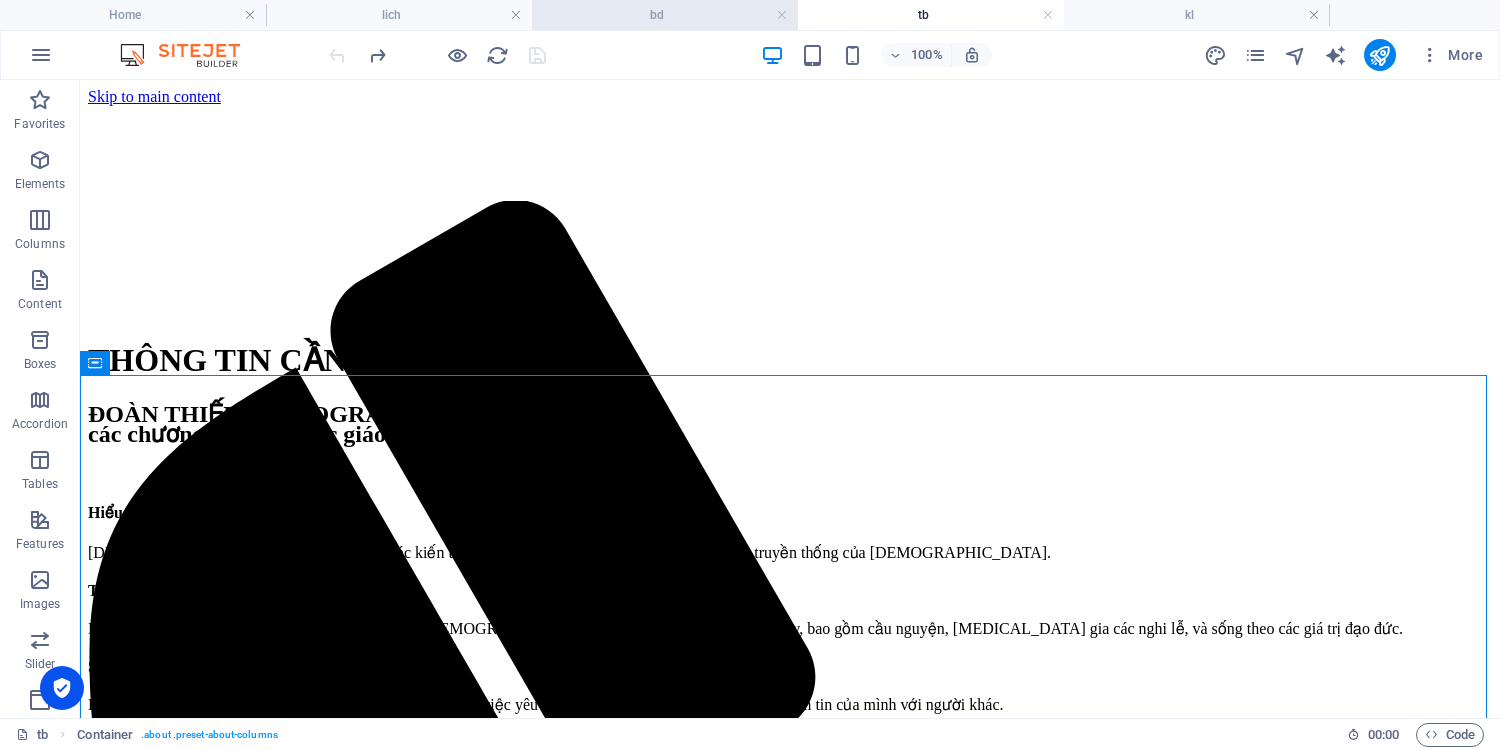 click on "bd" at bounding box center [665, 15] 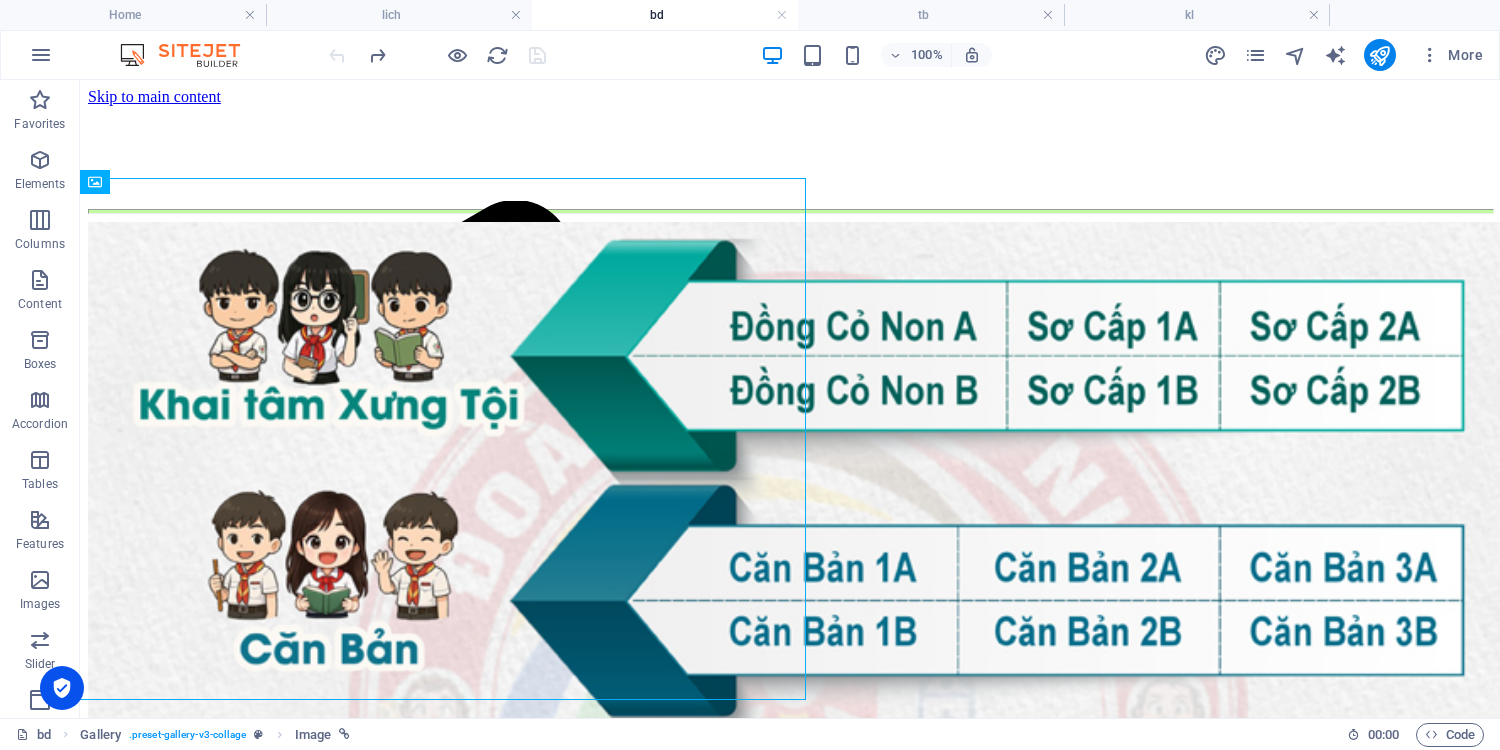 click on "Trang chủ lịch thông báo khối lớp bảng điểm liên hệ" at bounding box center (790, 665) 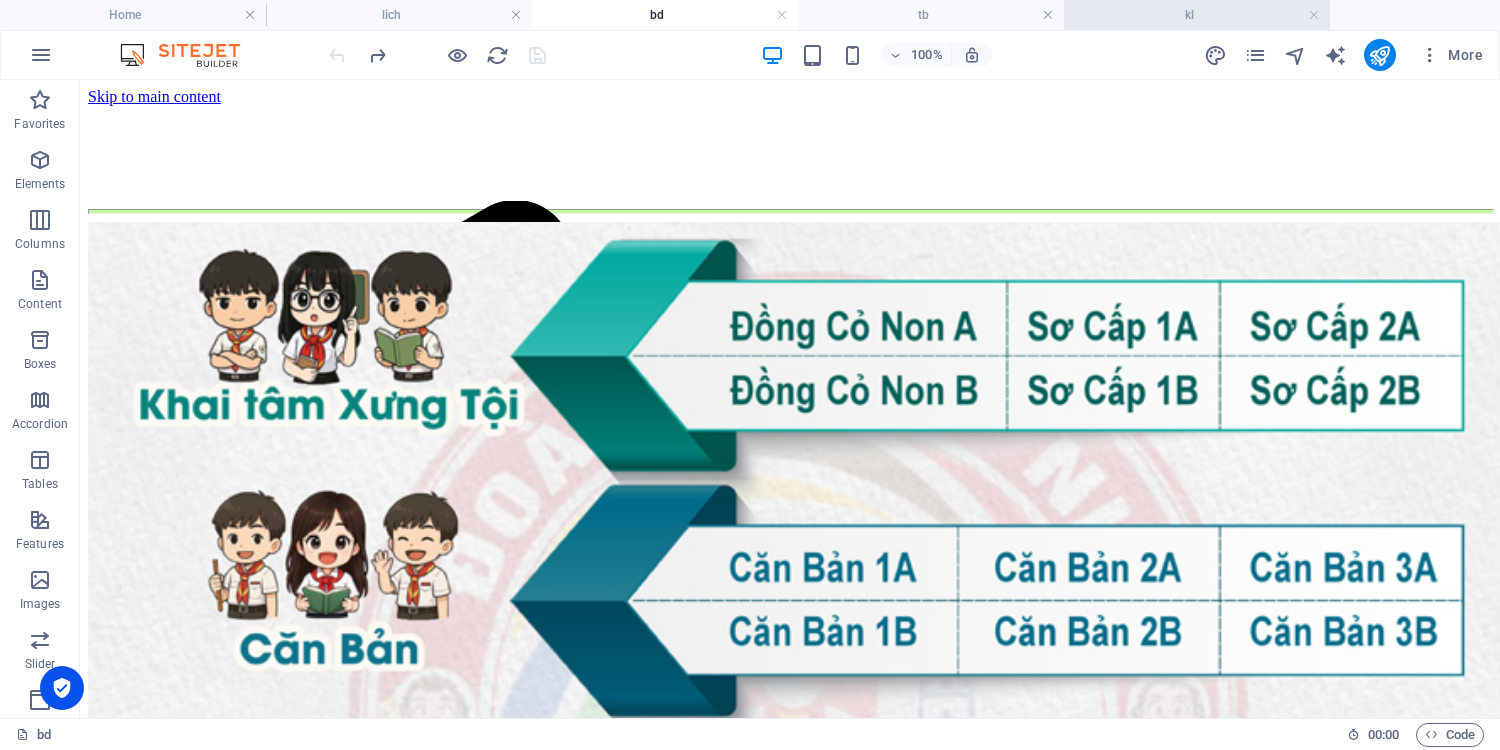 click on "kl" at bounding box center [1197, 15] 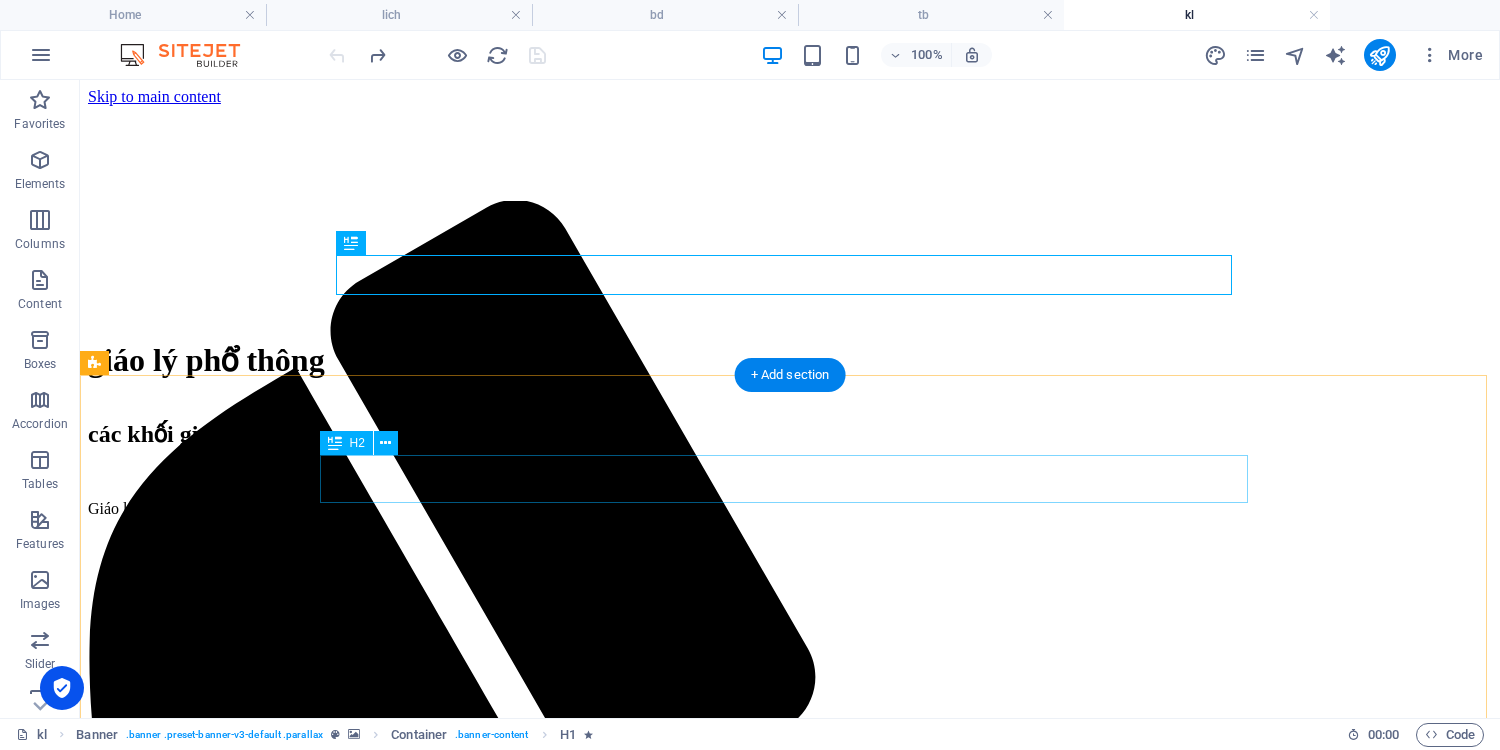 click at bounding box center (790, 476) 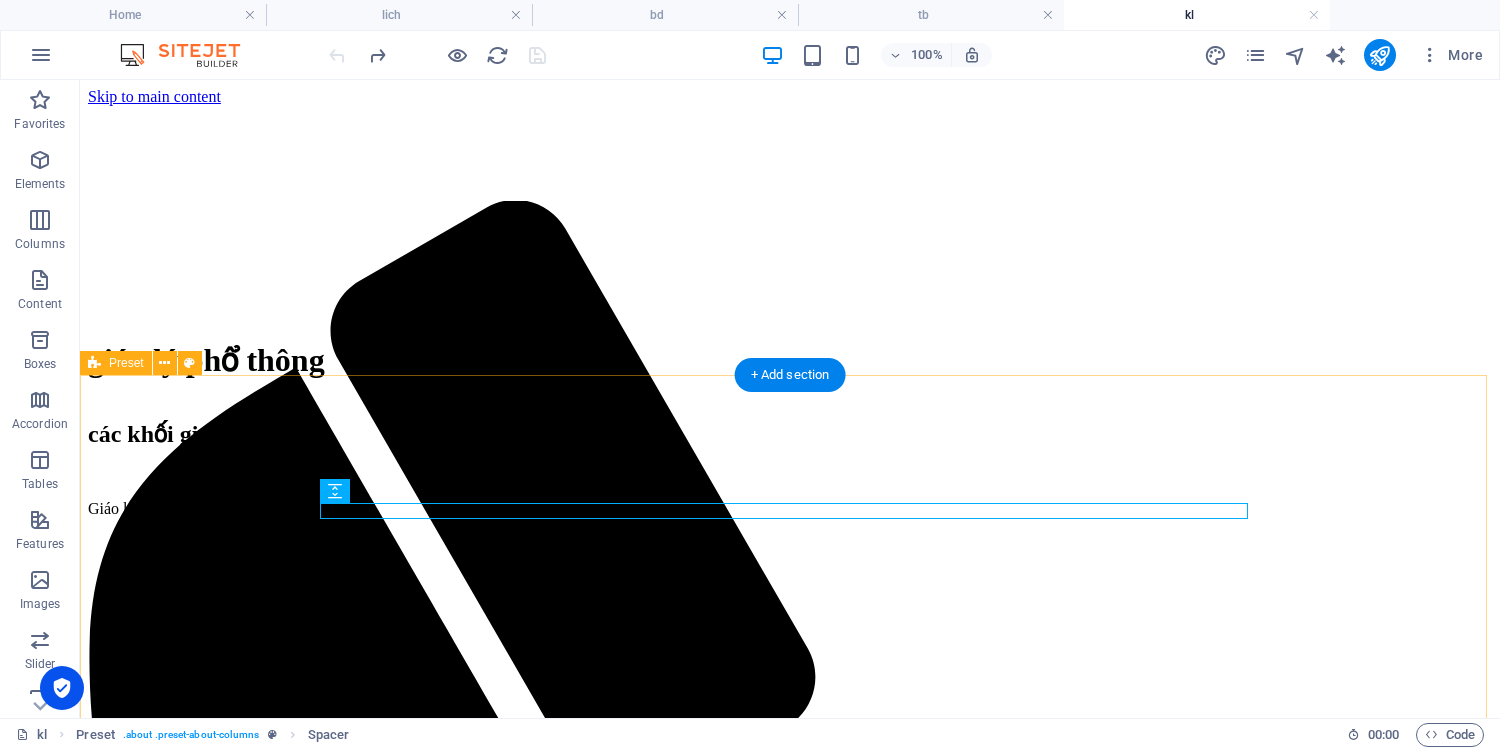 click on "các khối giáo lý Giáo lý phổ thông gồm 4 khối: Khai Tâm Xưng Tội. Căn Bản [DEMOGRAPHIC_DATA] Vào Đời." at bounding box center (790, 614) 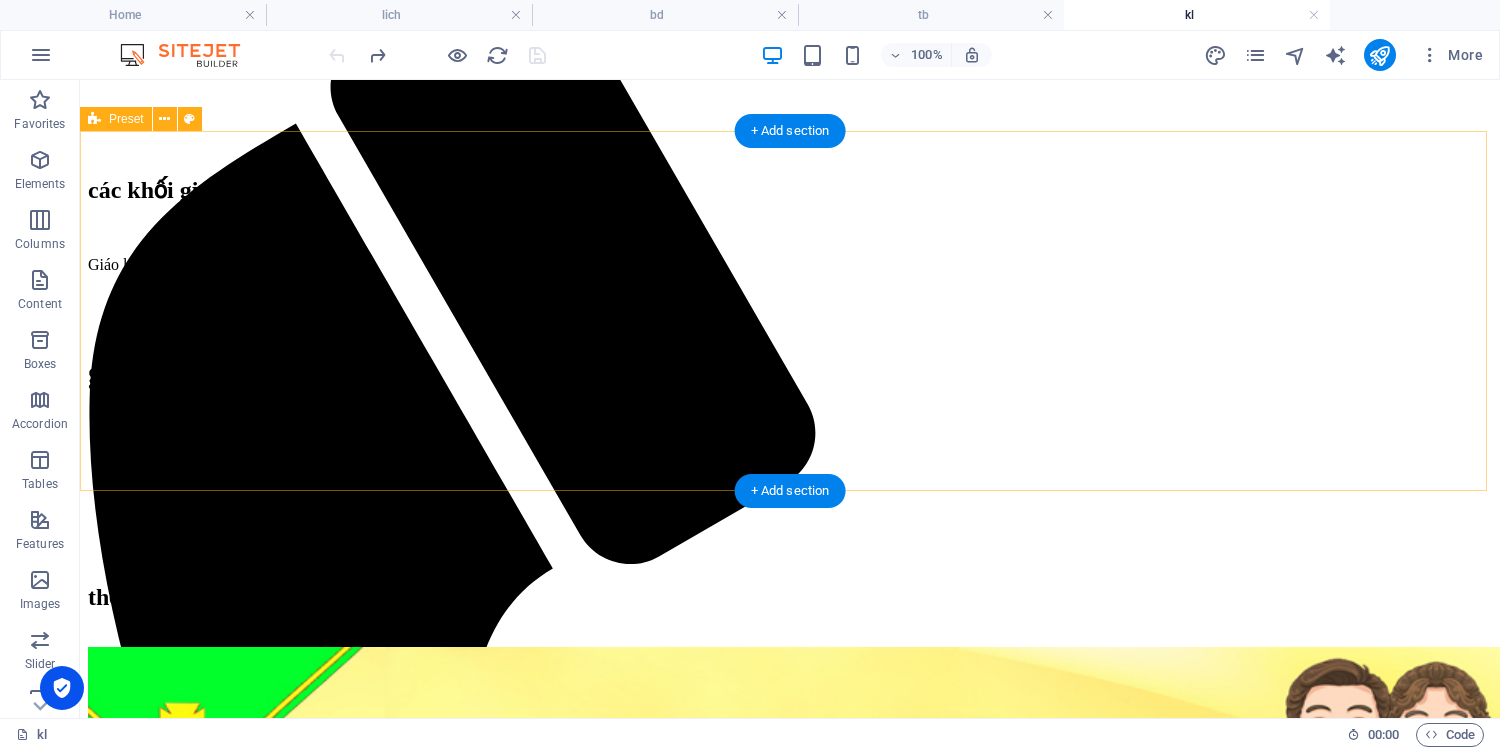 scroll, scrollTop: 213, scrollLeft: 0, axis: vertical 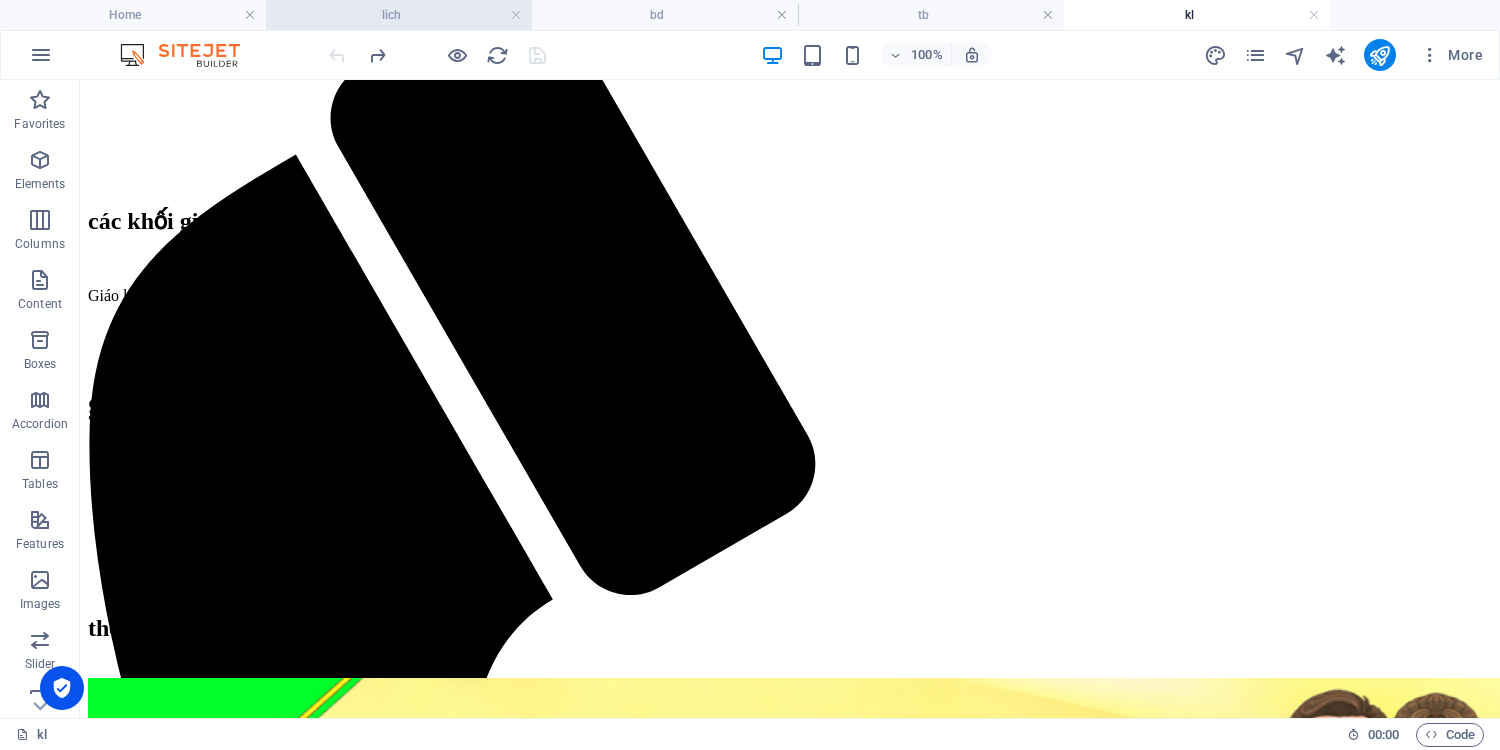 click on "lich" at bounding box center [399, 15] 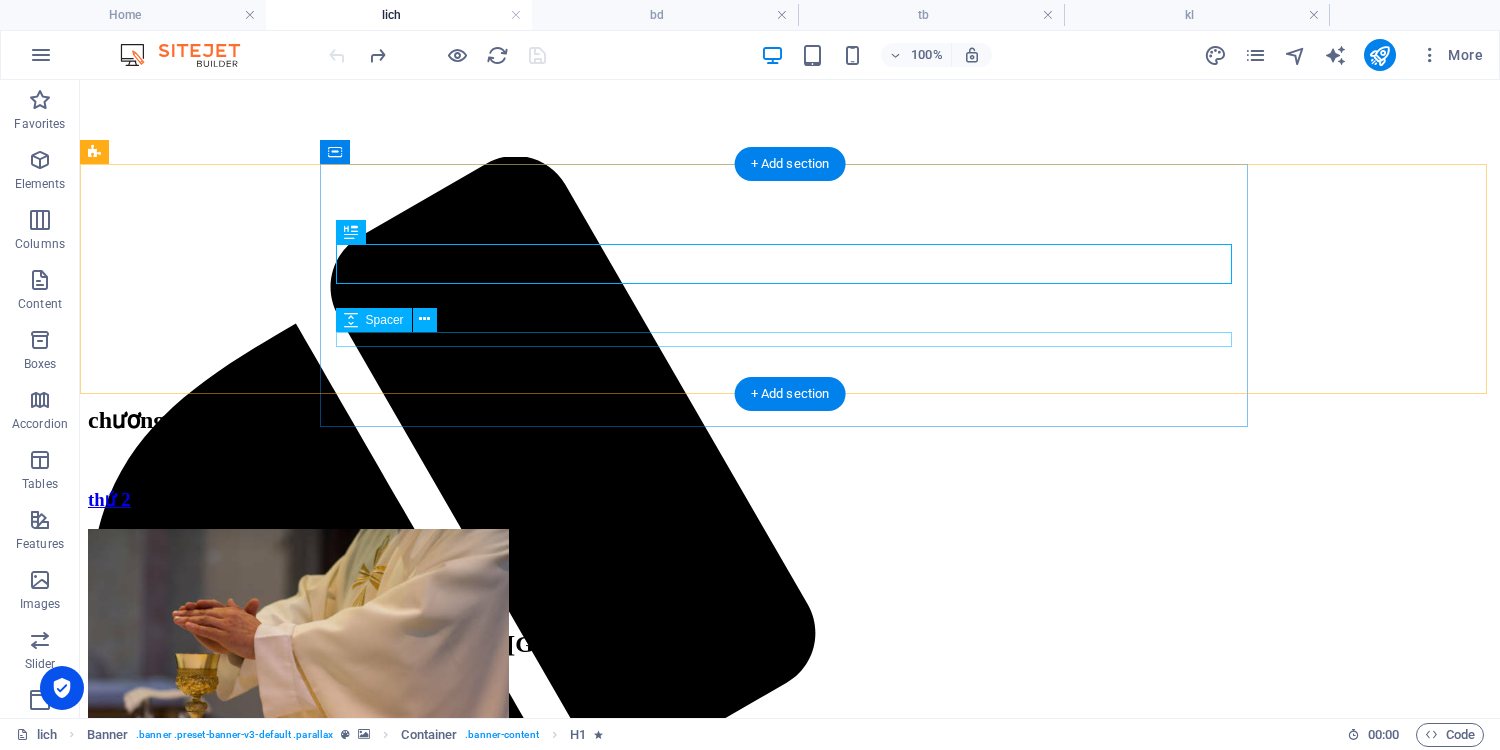 scroll, scrollTop: 106, scrollLeft: 0, axis: vertical 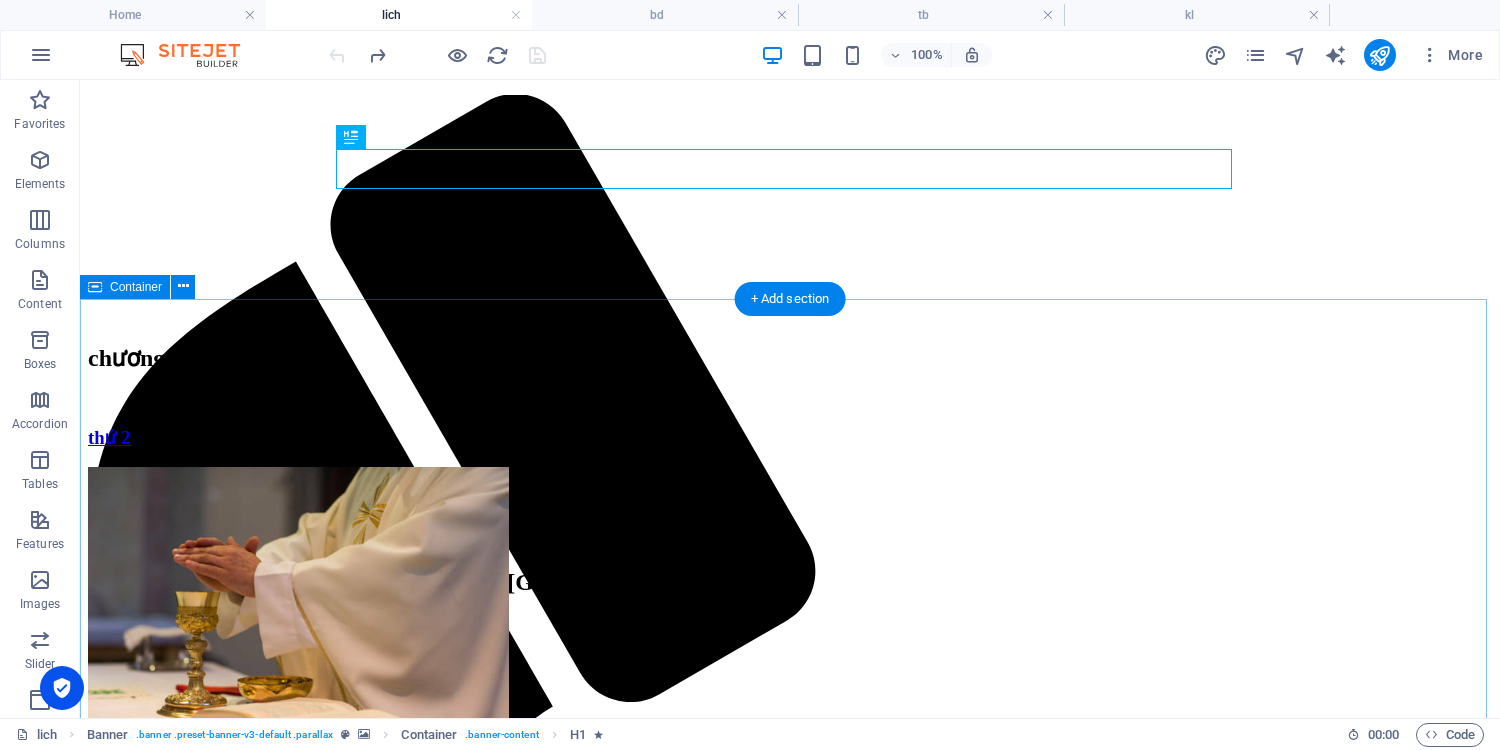 click on "chương trình trong tuần thứ [DATE]:00 sáng  Thánh Lễ thứ 3 thứ 3 18:00 chiều Thánh Lễ thứ [DATE]:00 sáng Thánh Lễ thứ 5 thứ 5 18:00 chiều Lễ Thiếu Nhi thứ [DATE]:00 sáng  Thánh Lễ thứ 7 thứ 7 18:00 chiều Lễ Chúa Nhật mừng trước chủ nhật chủ nhật 05:00 sáng Lễ Chúa Nhật 1 07:30 sáng Lễ Thiếu Nhi 08:00 chiều Lễ Chúa Nhật 3" at bounding box center (790, 1985) 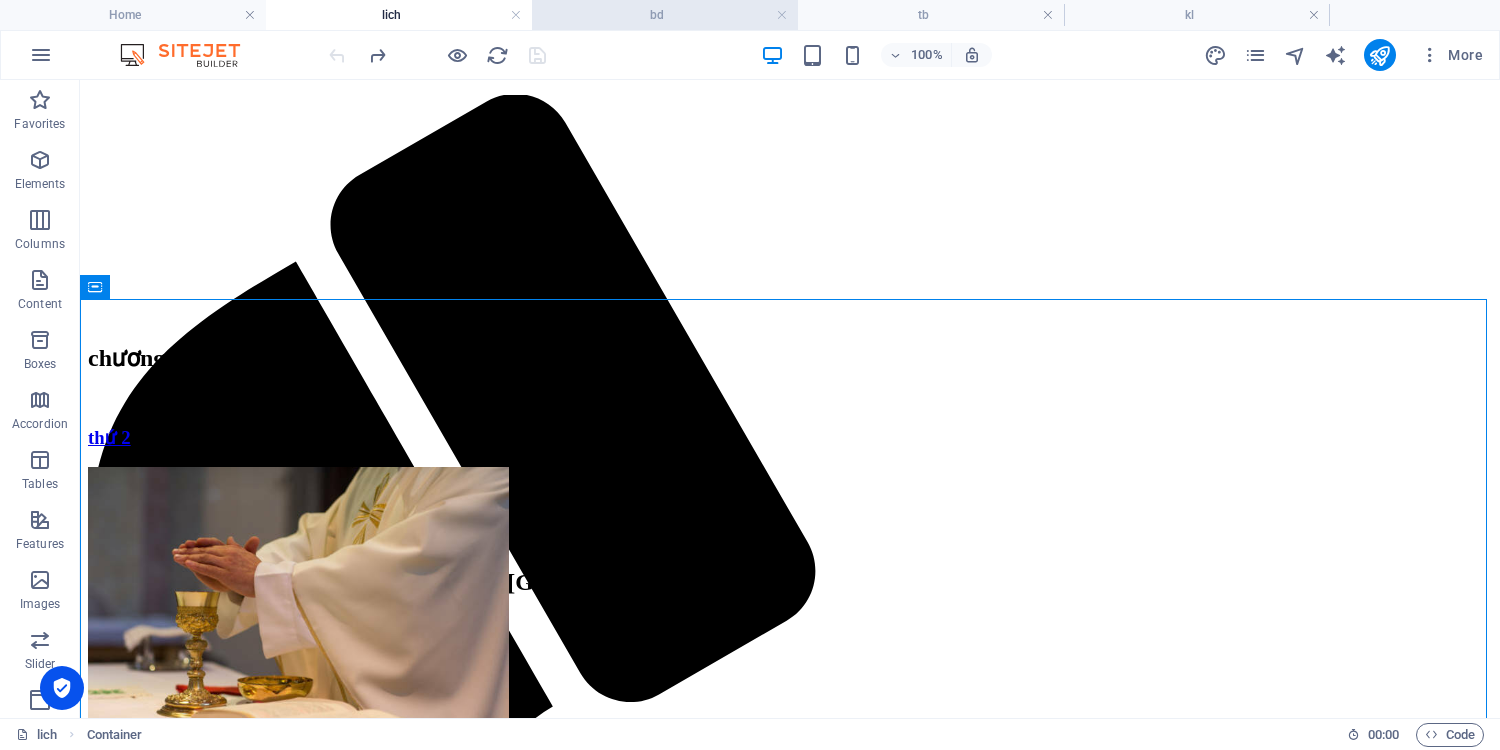 click on "bd" at bounding box center (665, 15) 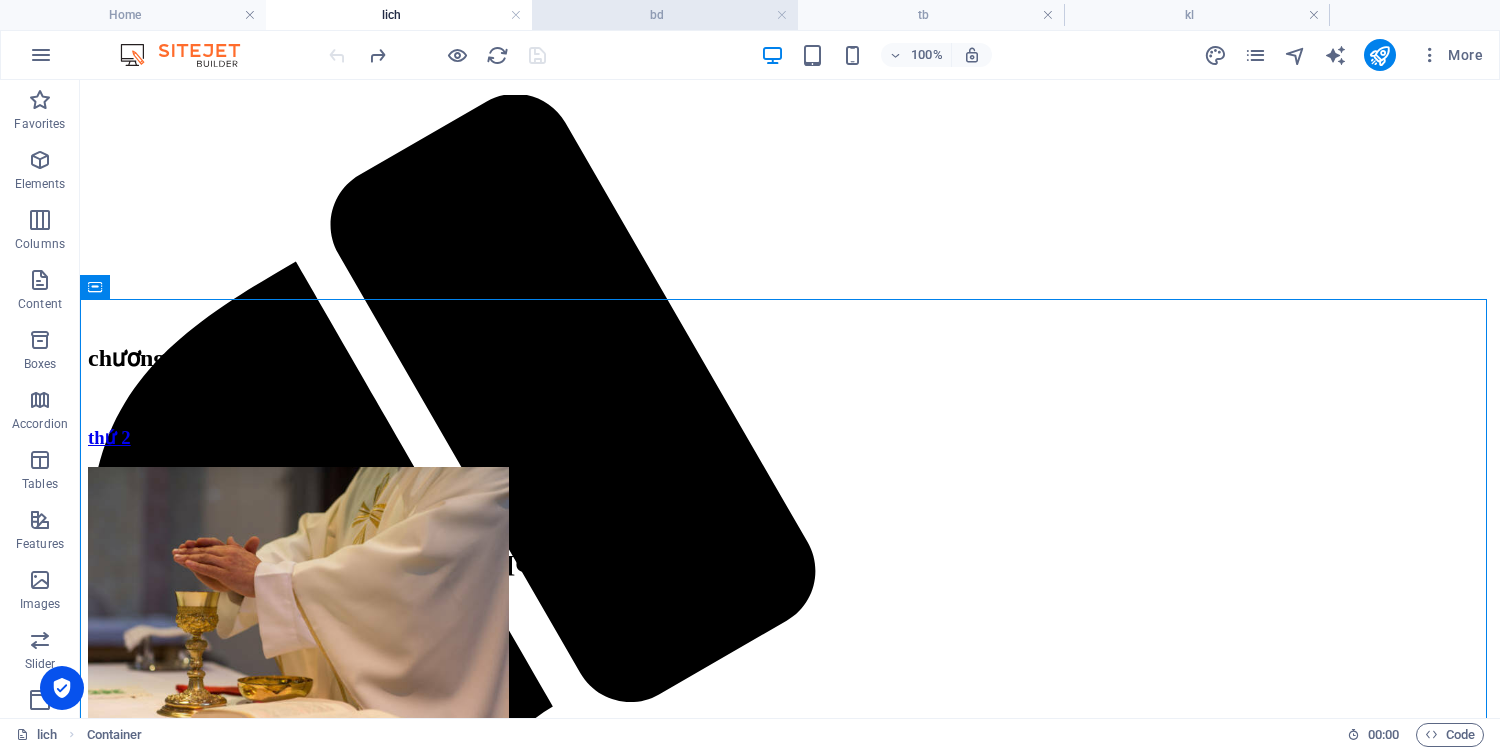 scroll, scrollTop: 0, scrollLeft: 0, axis: both 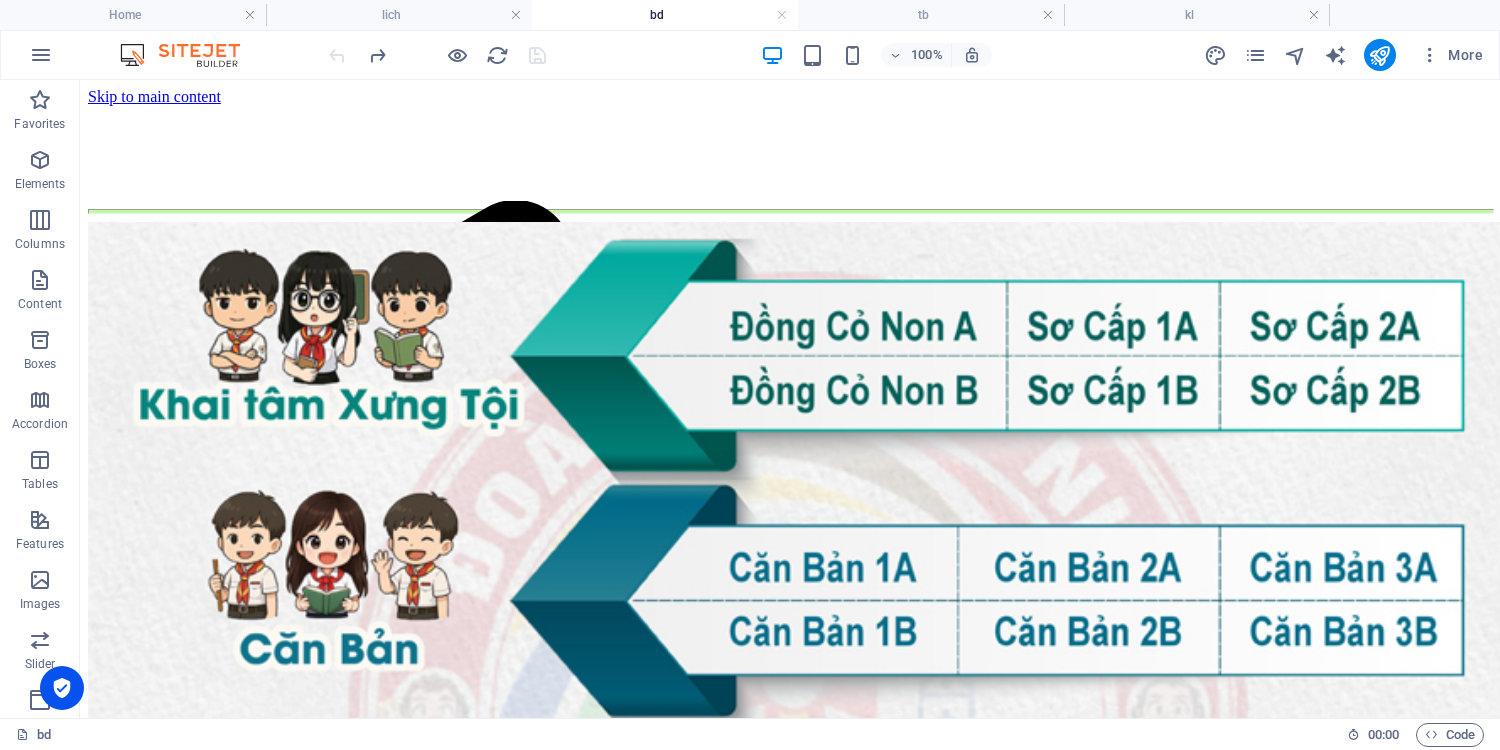 click on "Trang chủ lịch thông báo khối lớp bảng điểm liên hệ" at bounding box center (790, 665) 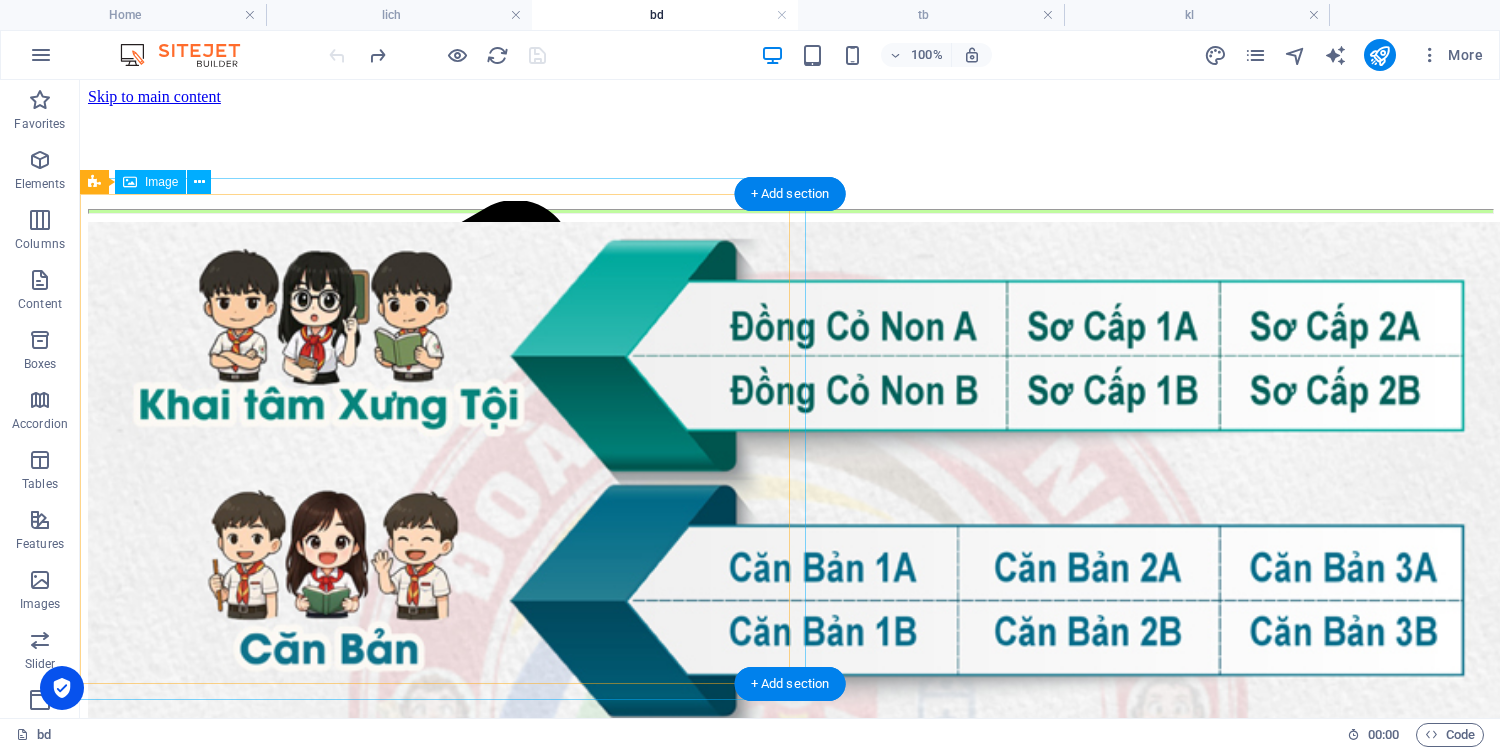 click at bounding box center [439, 723] 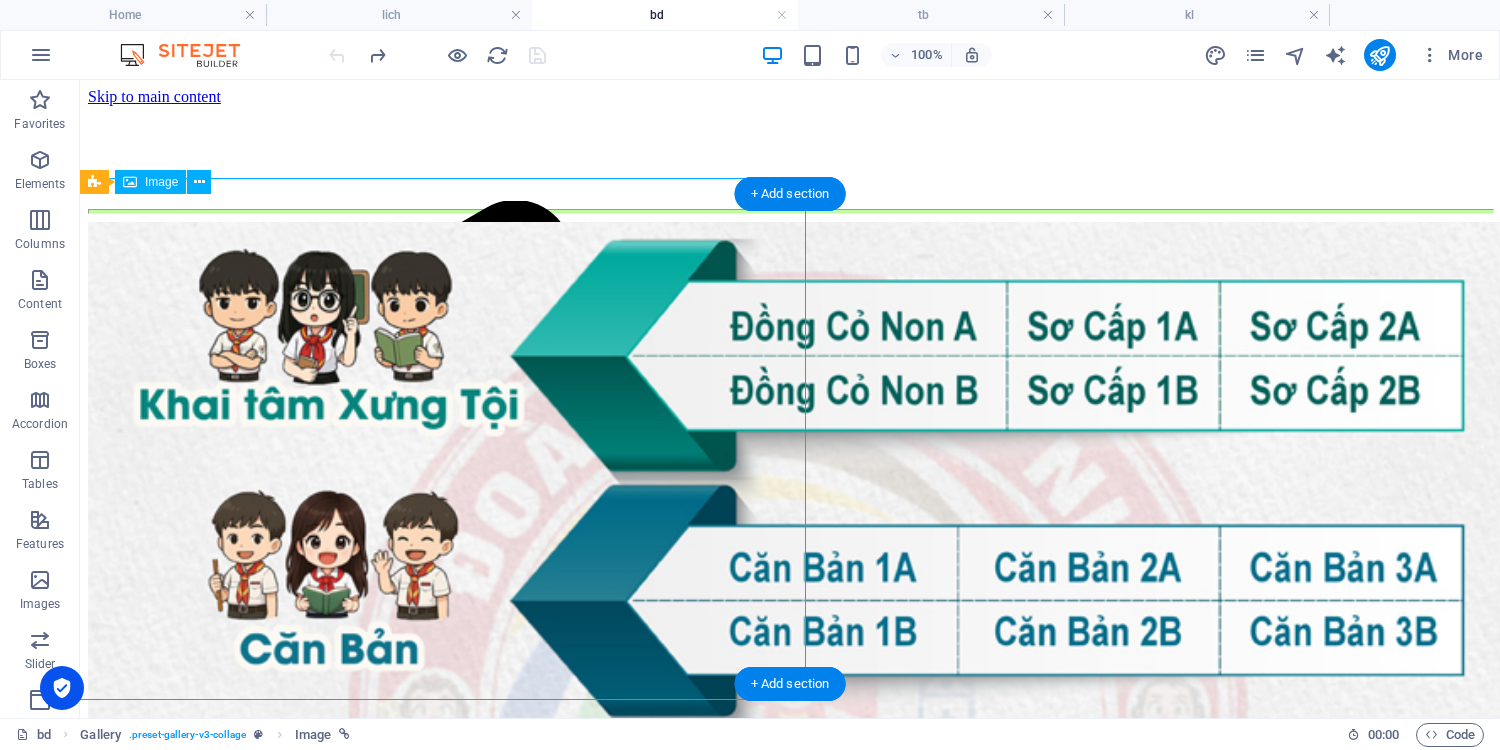 click at bounding box center (439, 723) 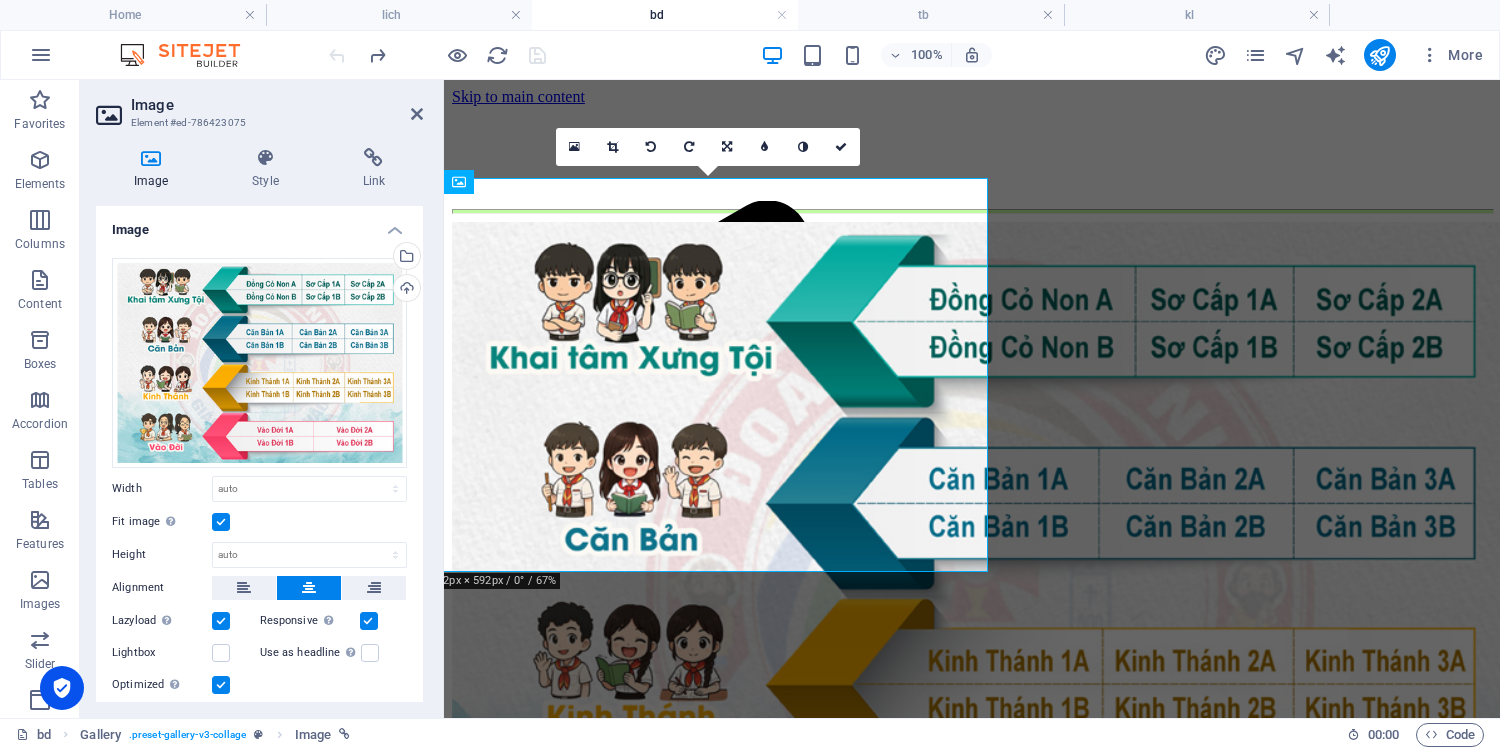 click on "Trang chủ lịch thông báo khối lớp bảng điểm liên hệ" at bounding box center [972, 537] 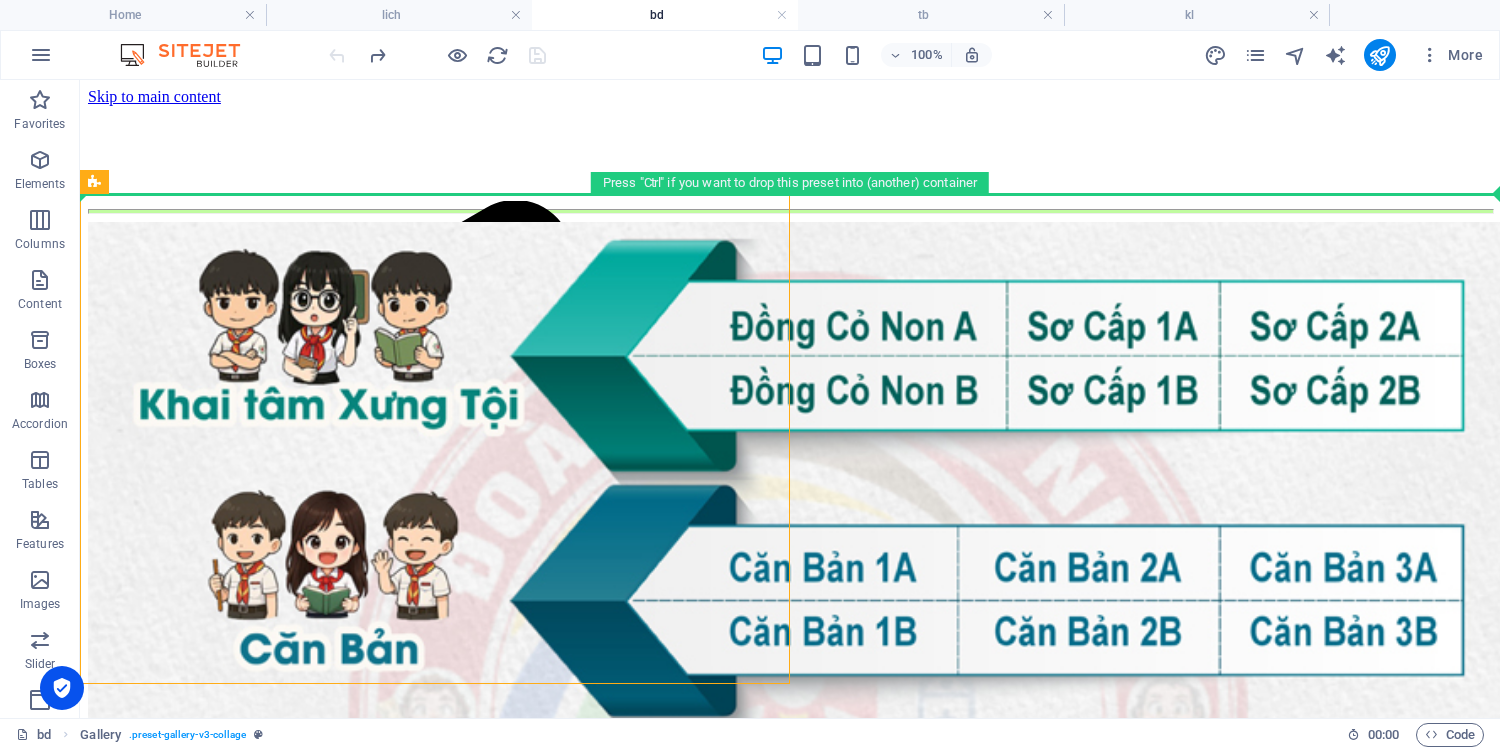 drag, startPoint x: 536, startPoint y: 263, endPoint x: 574, endPoint y: 188, distance: 84.07735 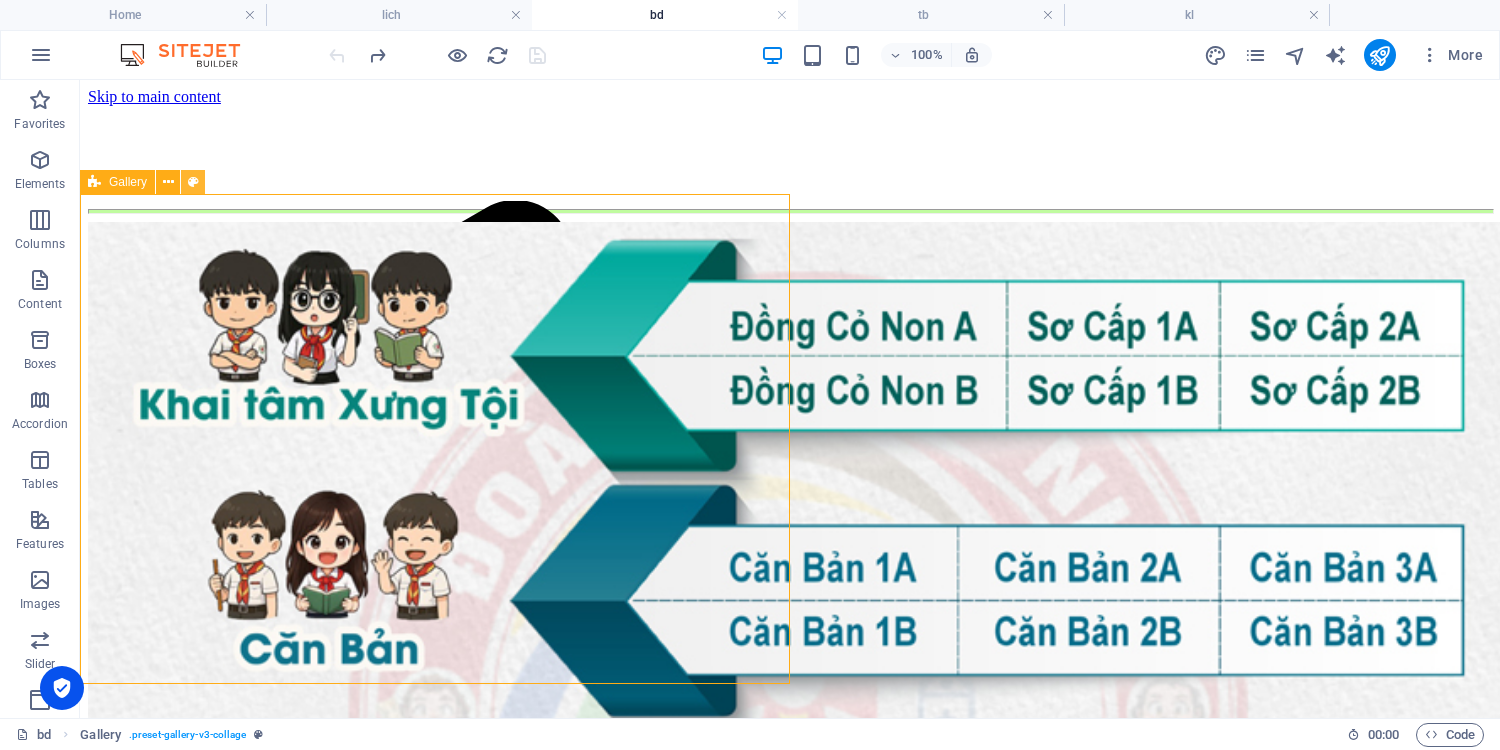 click at bounding box center [193, 182] 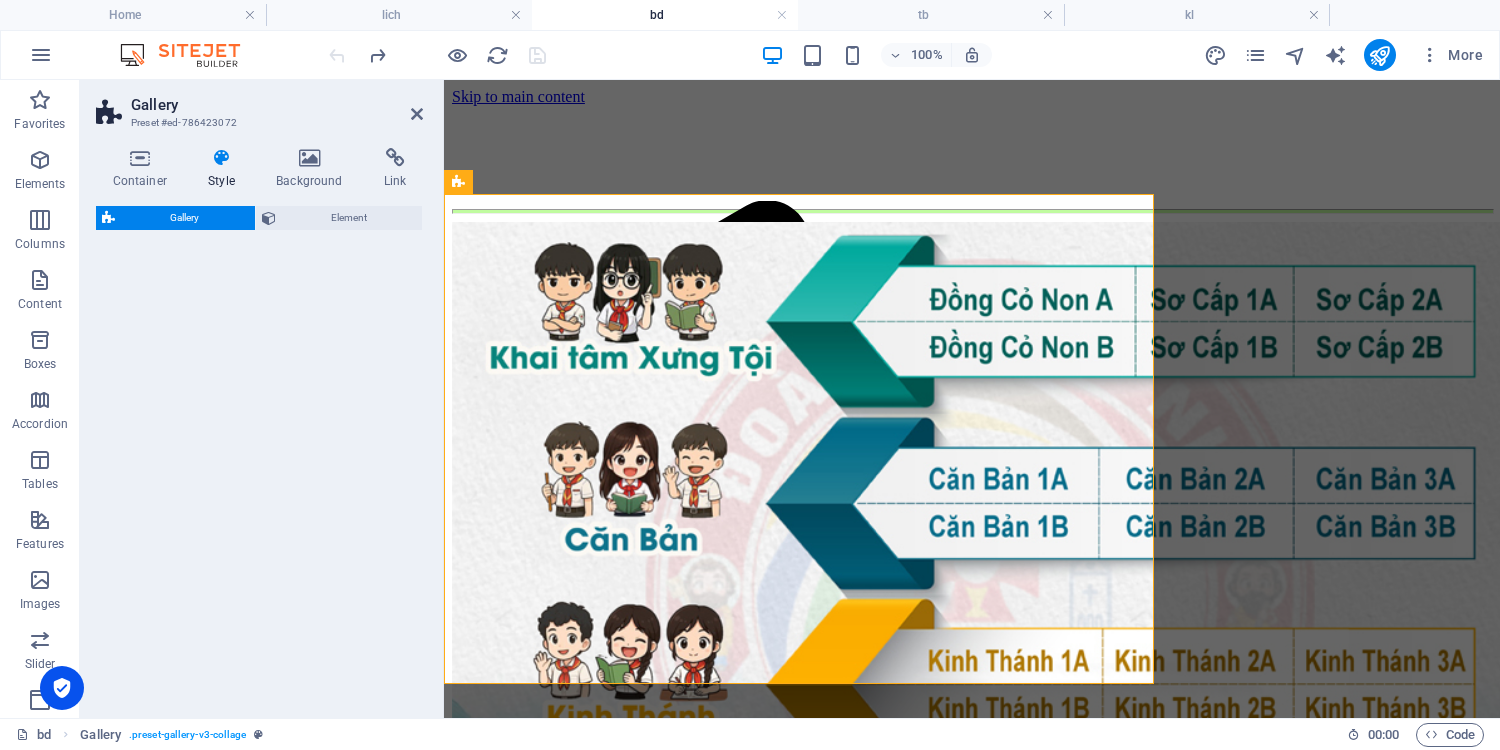 select on "rem" 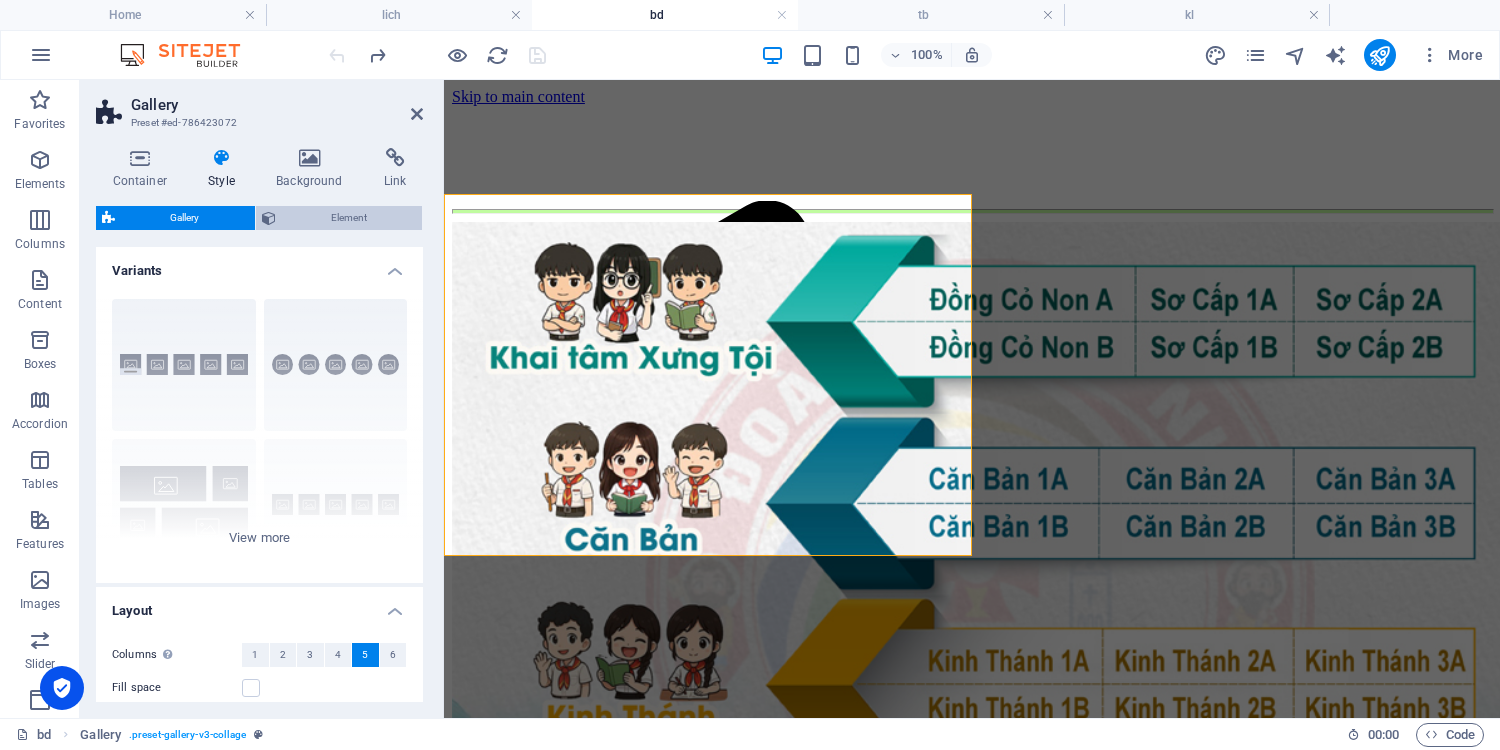 click on "Element" at bounding box center (349, 218) 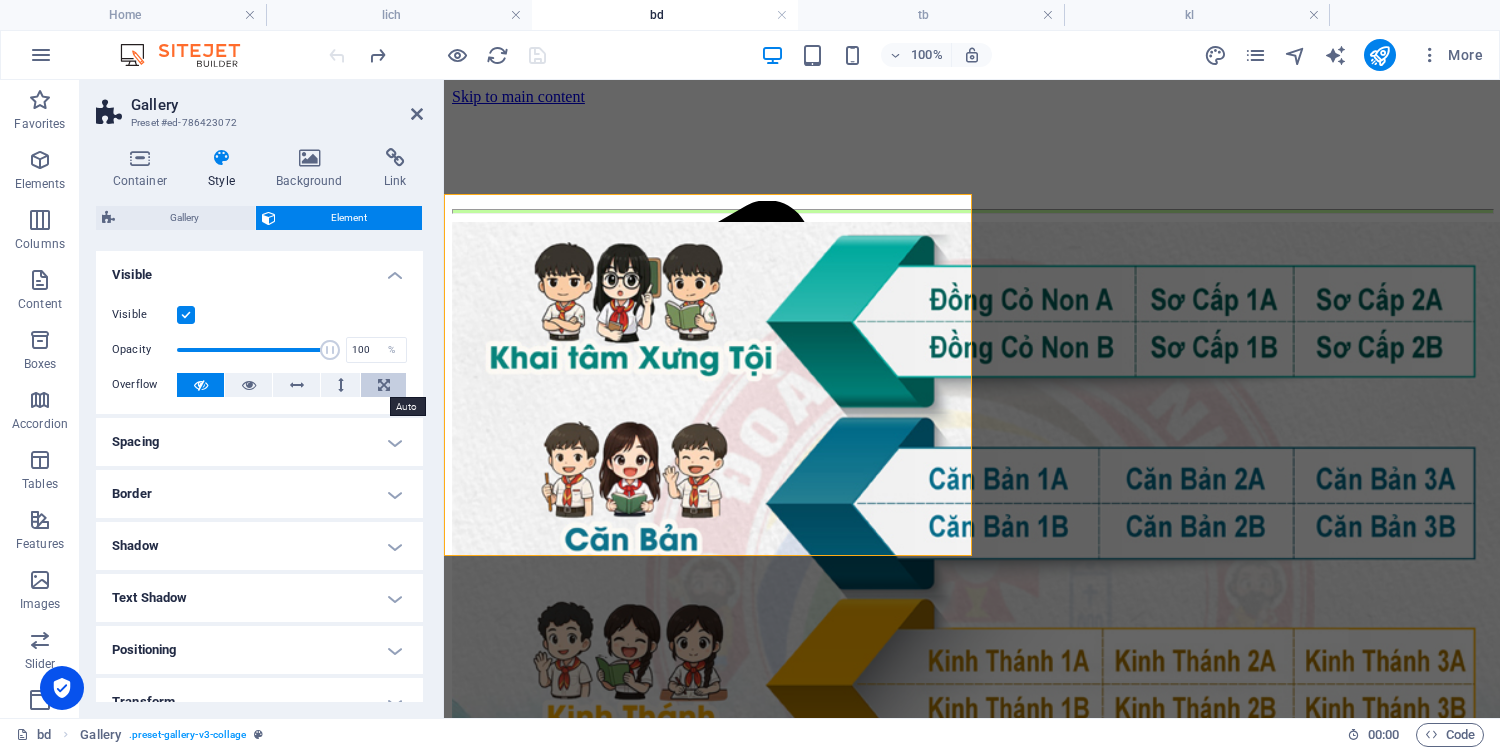 click at bounding box center [384, 385] 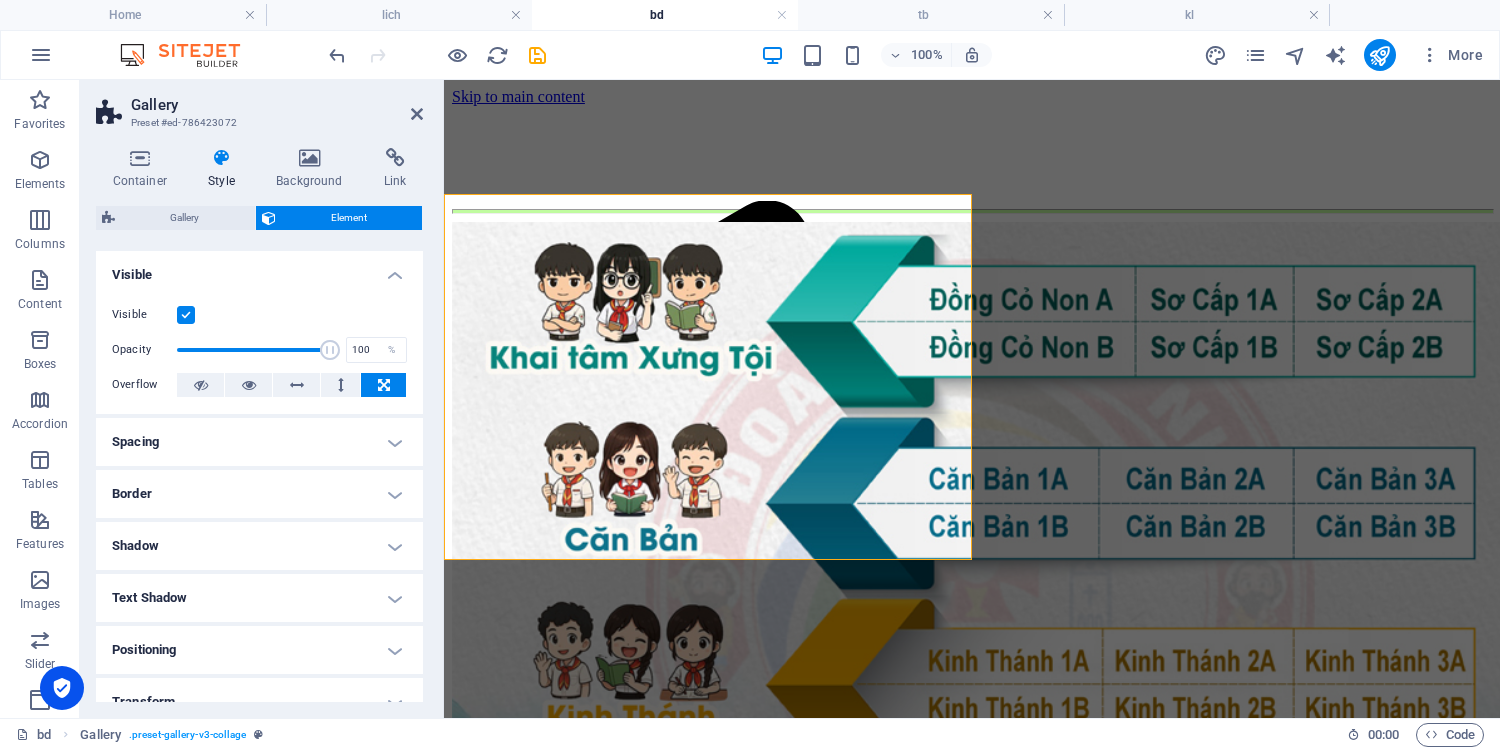 click at bounding box center [384, 385] 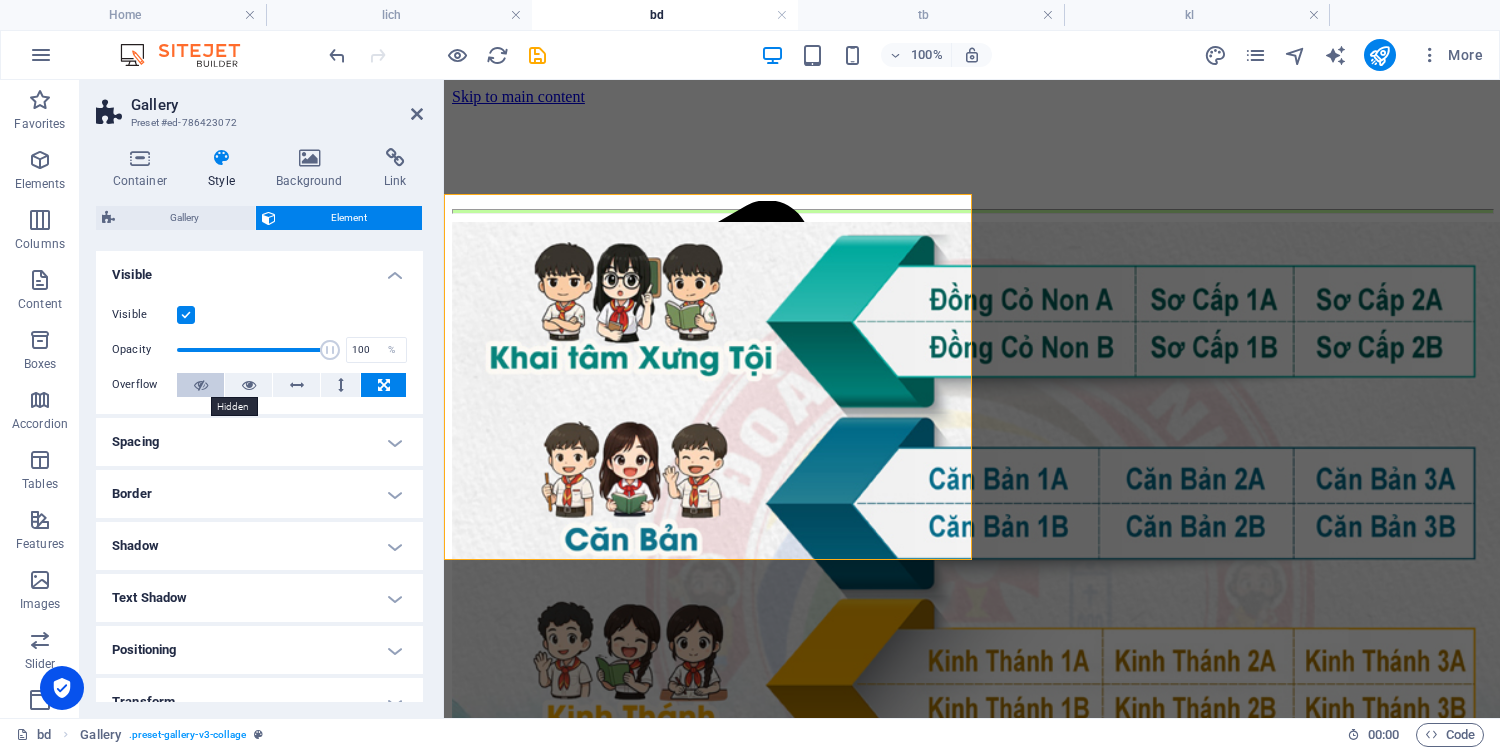 click at bounding box center (201, 385) 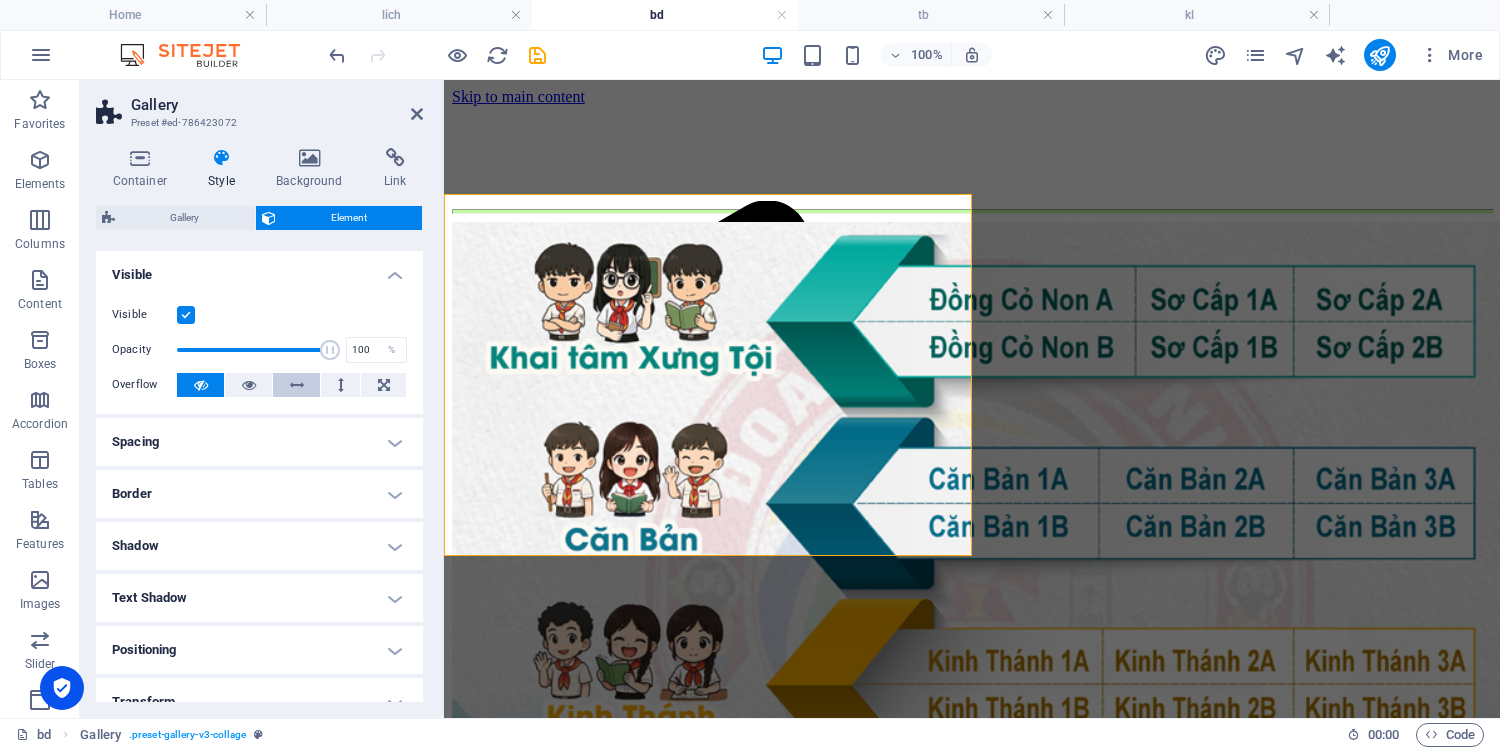 click at bounding box center (296, 385) 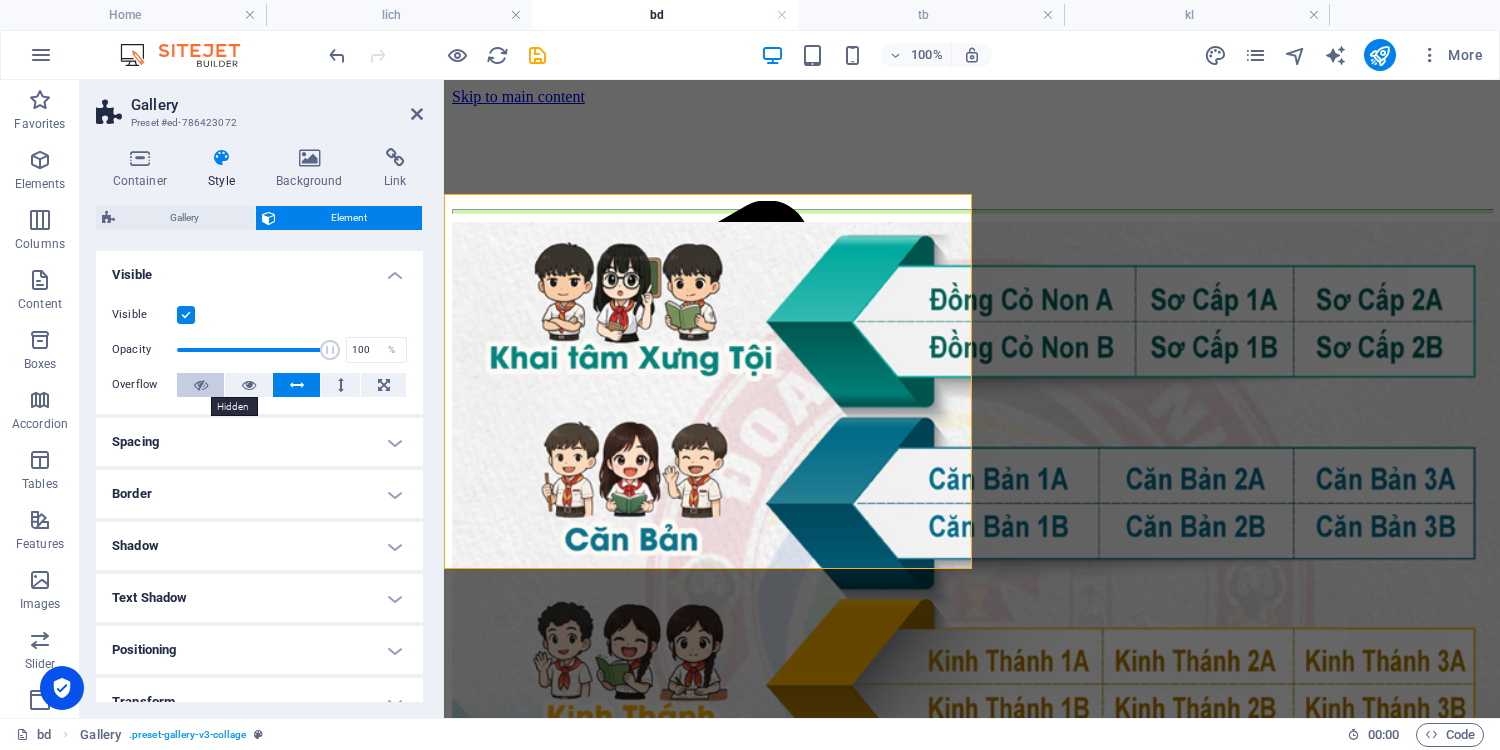 click at bounding box center [201, 385] 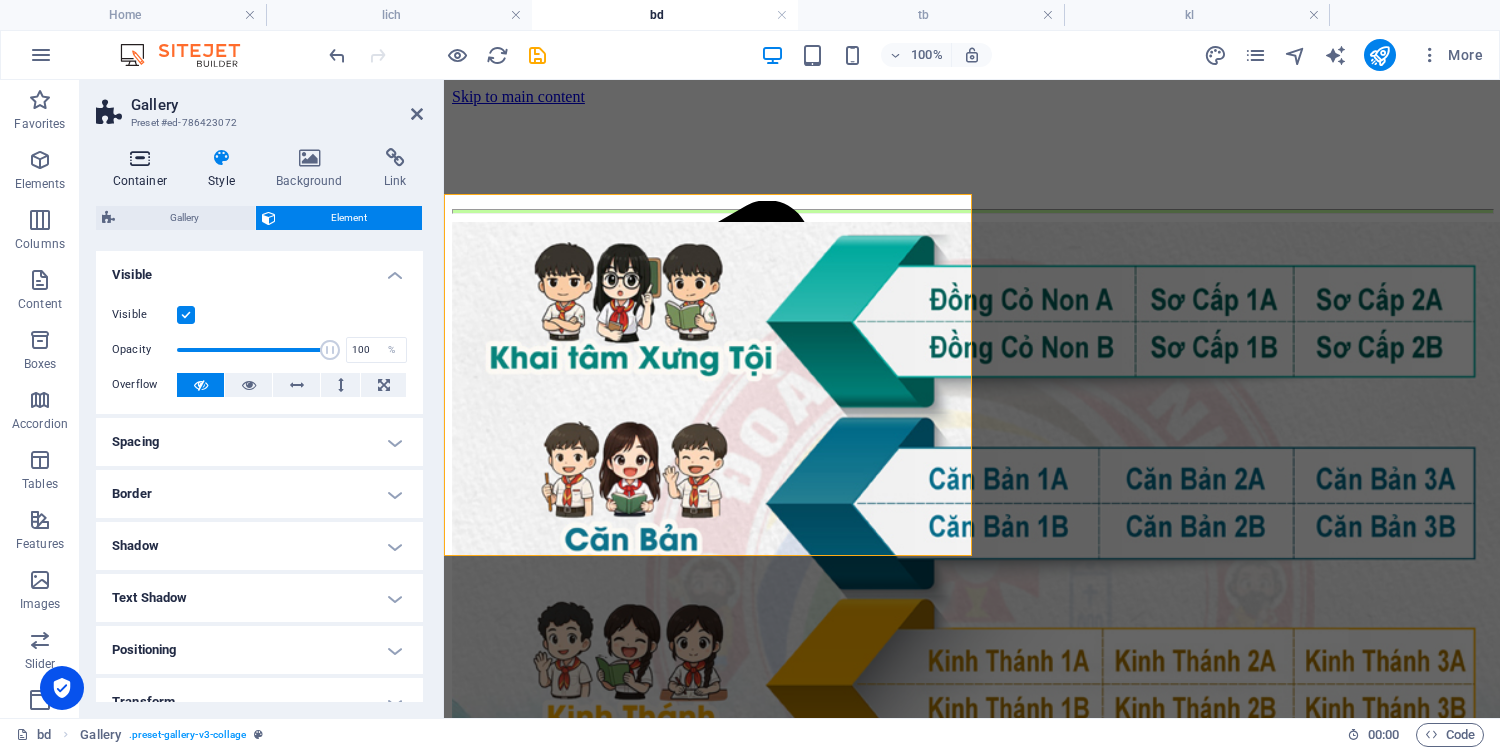 click at bounding box center (140, 158) 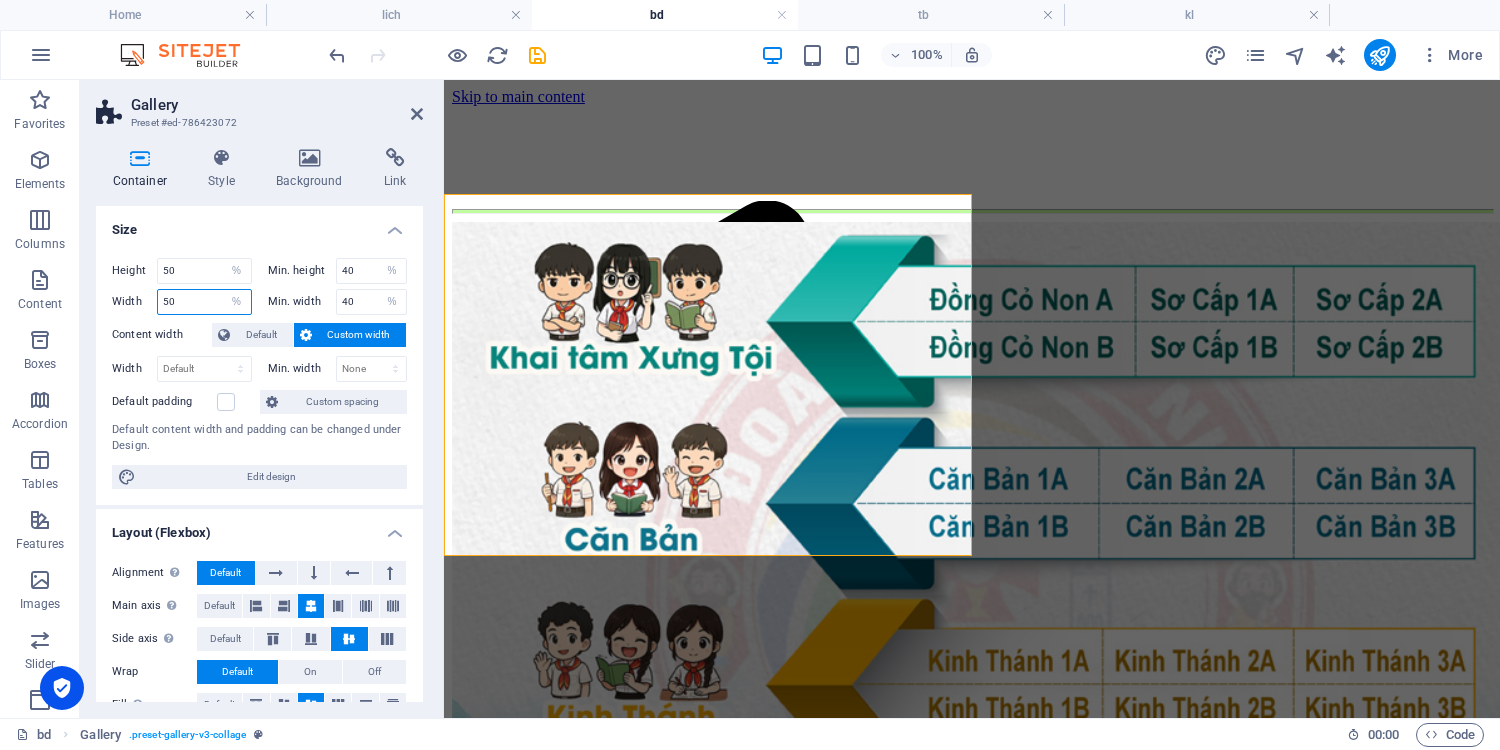 drag, startPoint x: 204, startPoint y: 299, endPoint x: 101, endPoint y: 303, distance: 103.077644 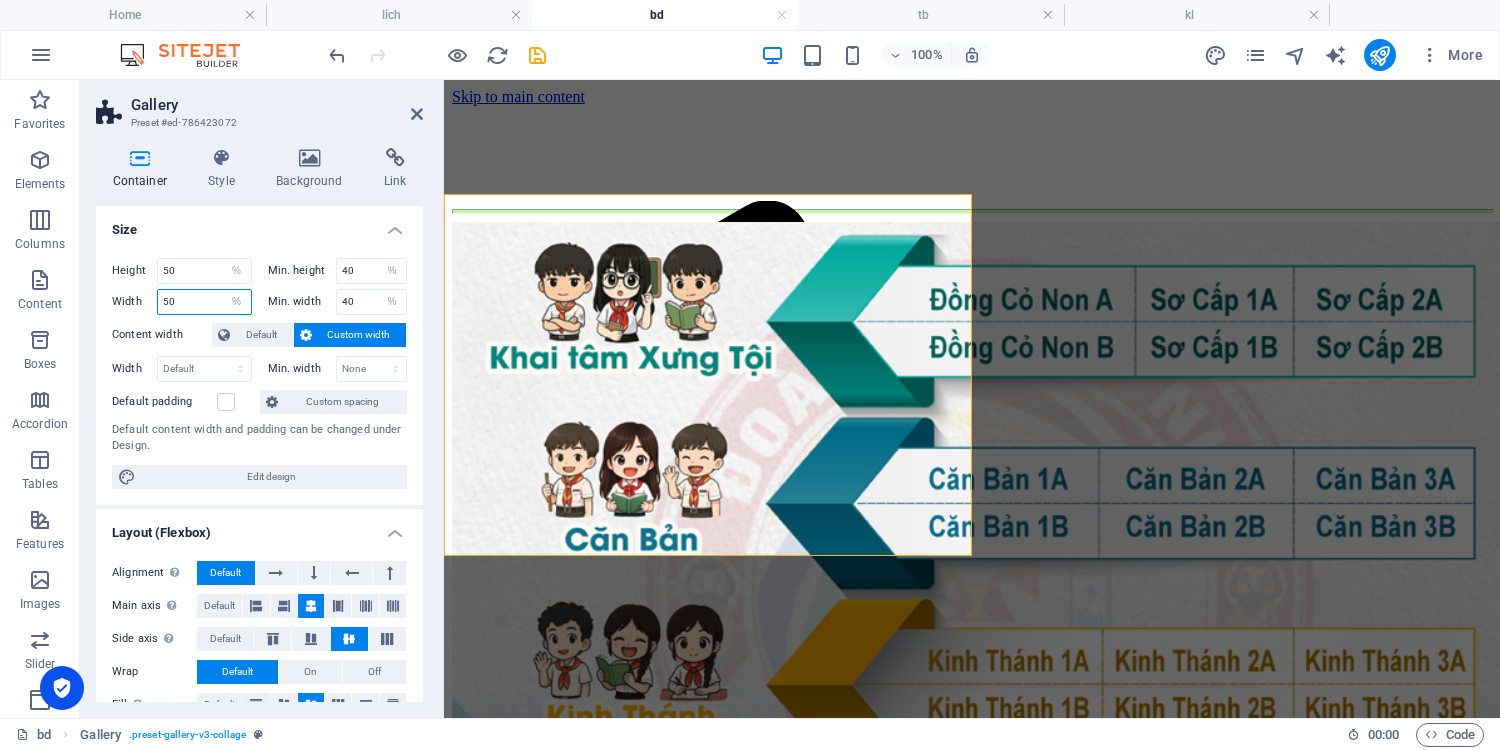 click on "Height 50 Default px rem % vh vw Min. height 40 None px rem % vh vw Width 50 Default px rem % em vh vw Min. width 40 None px rem % vh vw Content width Default Custom width Width Default px rem % em vh vw Min. width None px rem % vh vw Default padding Custom spacing Default content width and padding can be changed under Design. Edit design" at bounding box center [259, 373] 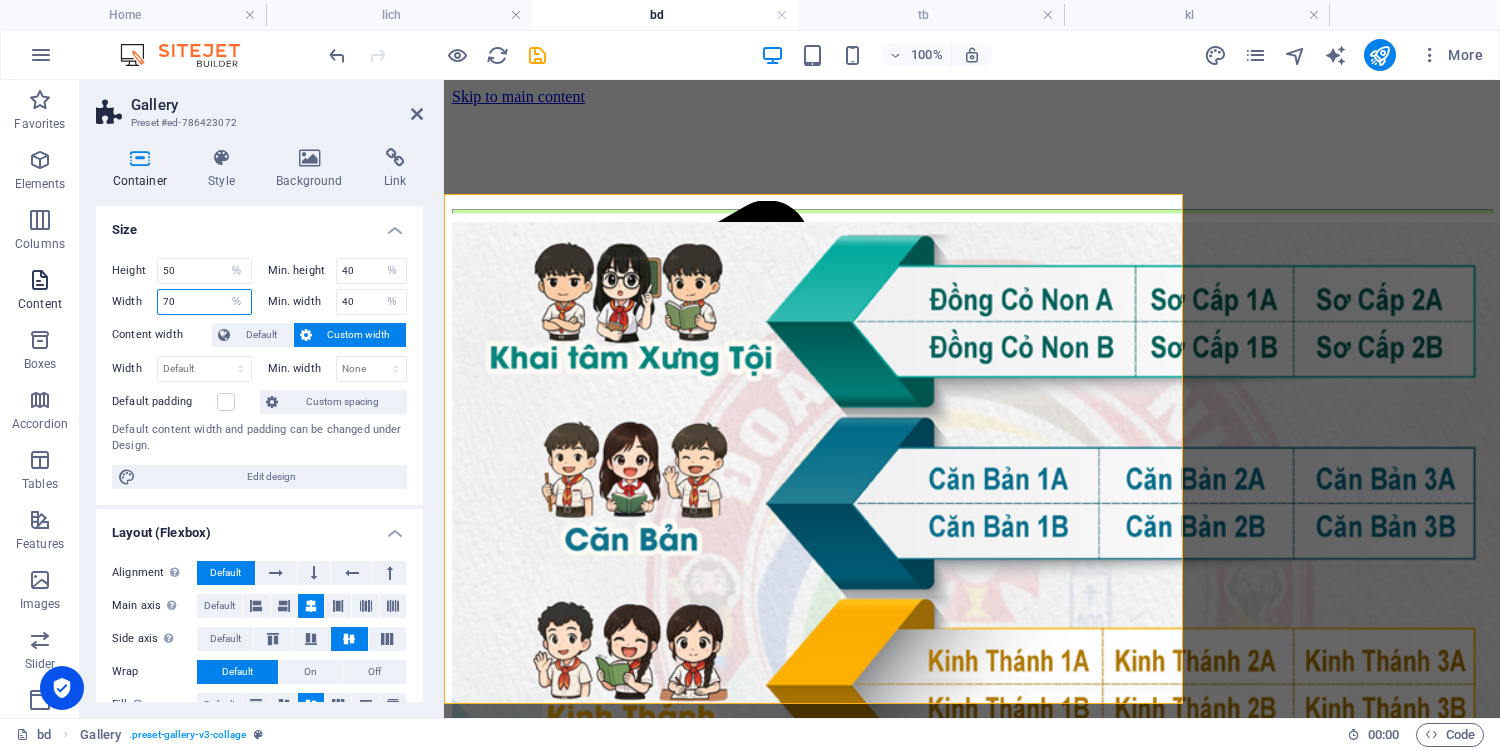 drag, startPoint x: 204, startPoint y: 295, endPoint x: 44, endPoint y: 288, distance: 160.15305 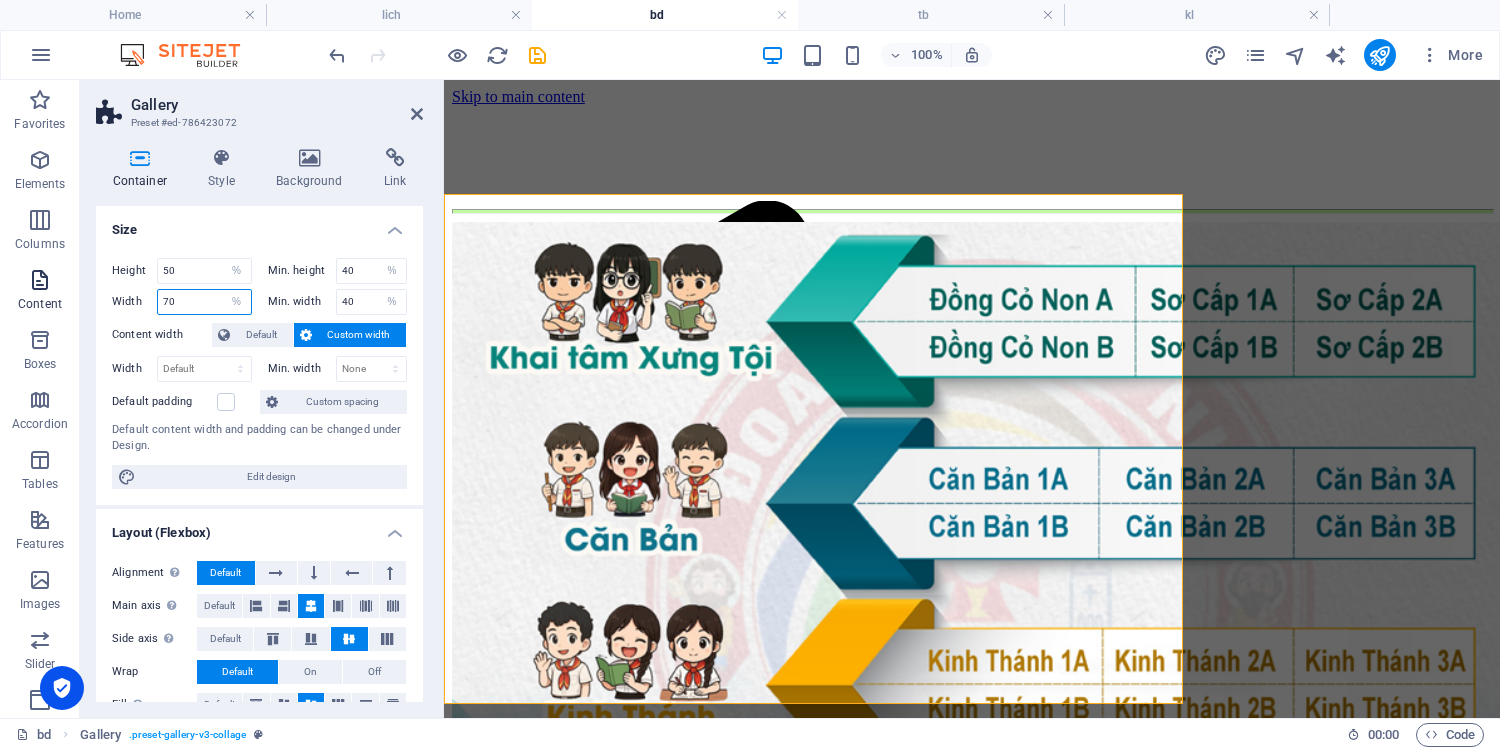 click on "Favorites Elements Columns Content Boxes Accordion Tables Features Images Slider Header Footer Forms Marketing Collections Gallery Preset #ed-786423072
Container Style Background Link Size Height 50 Default px rem % vh vw Min. height 40 None px rem % vh vw Width 70 Default px rem % em vh vw Min. width 40 None px rem % vh vw Content width Default Custom width Width Default px rem % em vh vw Min. width None px rem % vh vw Default padding Custom spacing Default content width and padding can be changed under Design. Edit design Layout (Flexbox) Alignment Determines the flex direction. Default Main axis Determine how elements should behave along the main axis inside this container (justify content). Default Side axis Control the vertical direction of the element inside of the container (align items). Default Wrap Default On Off Fill Controls the distances and direction of elements on the y-axis across several lines (align content). Default Accessibility Role None Alert Article Banner Comment Timer" at bounding box center (750, 399) 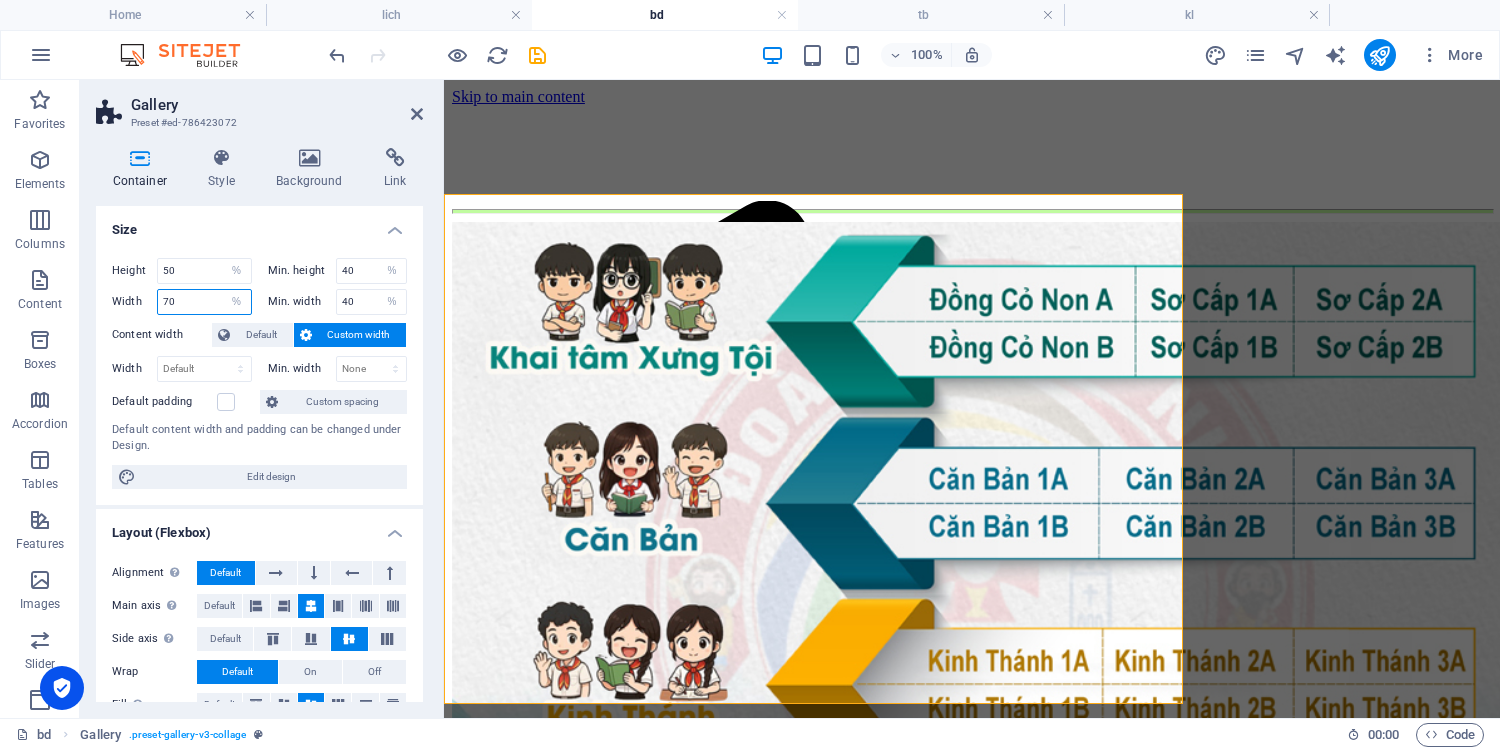 click on "70" at bounding box center (204, 302) 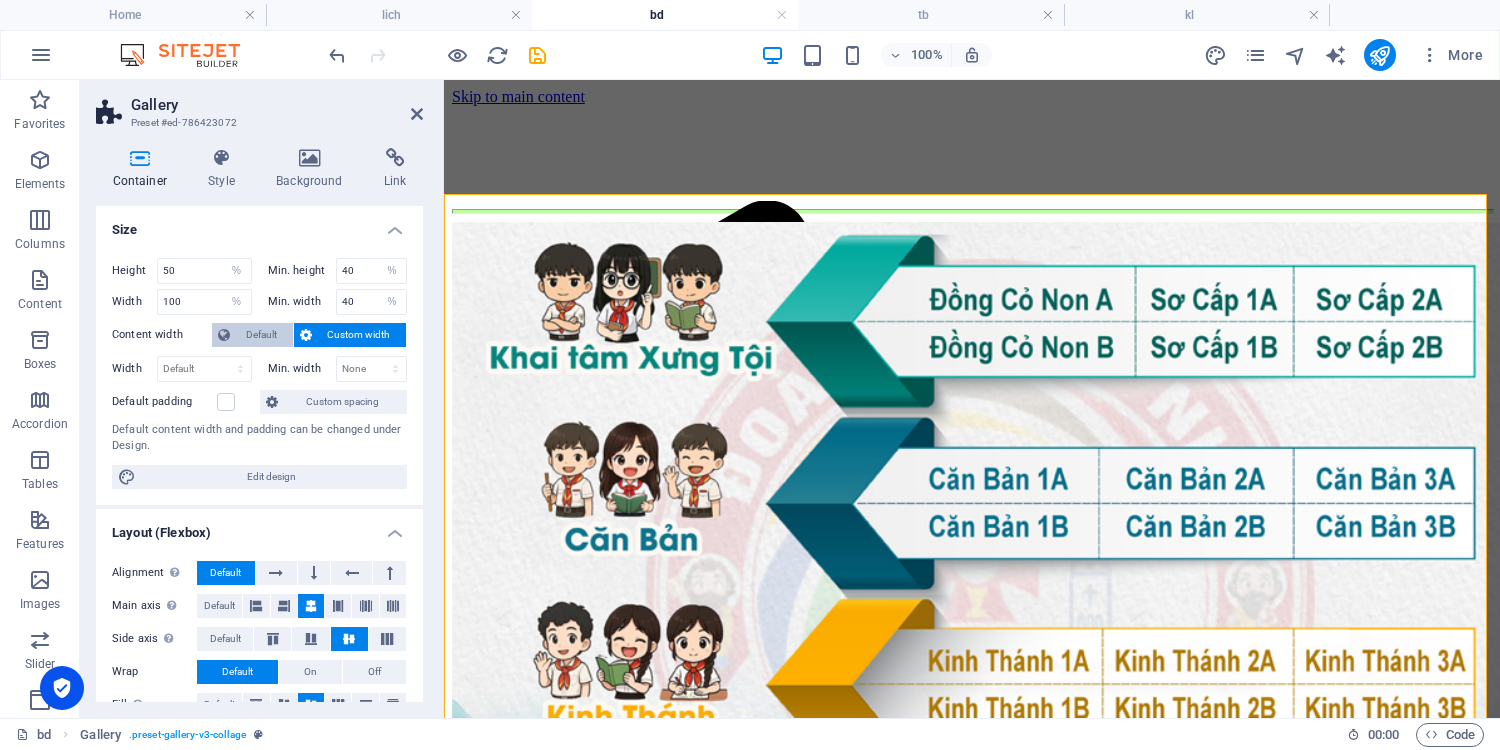 click on "Default" at bounding box center [261, 335] 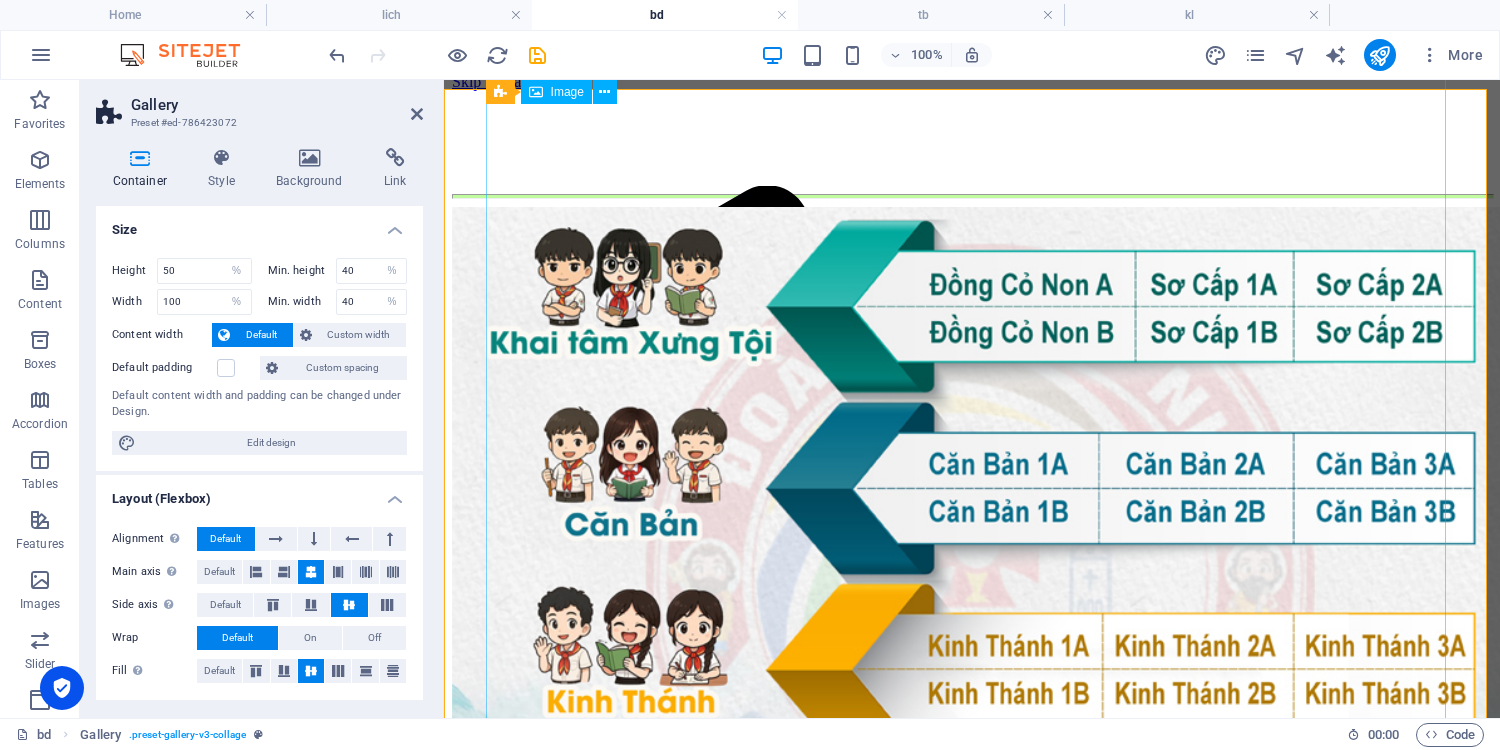scroll, scrollTop: 0, scrollLeft: 0, axis: both 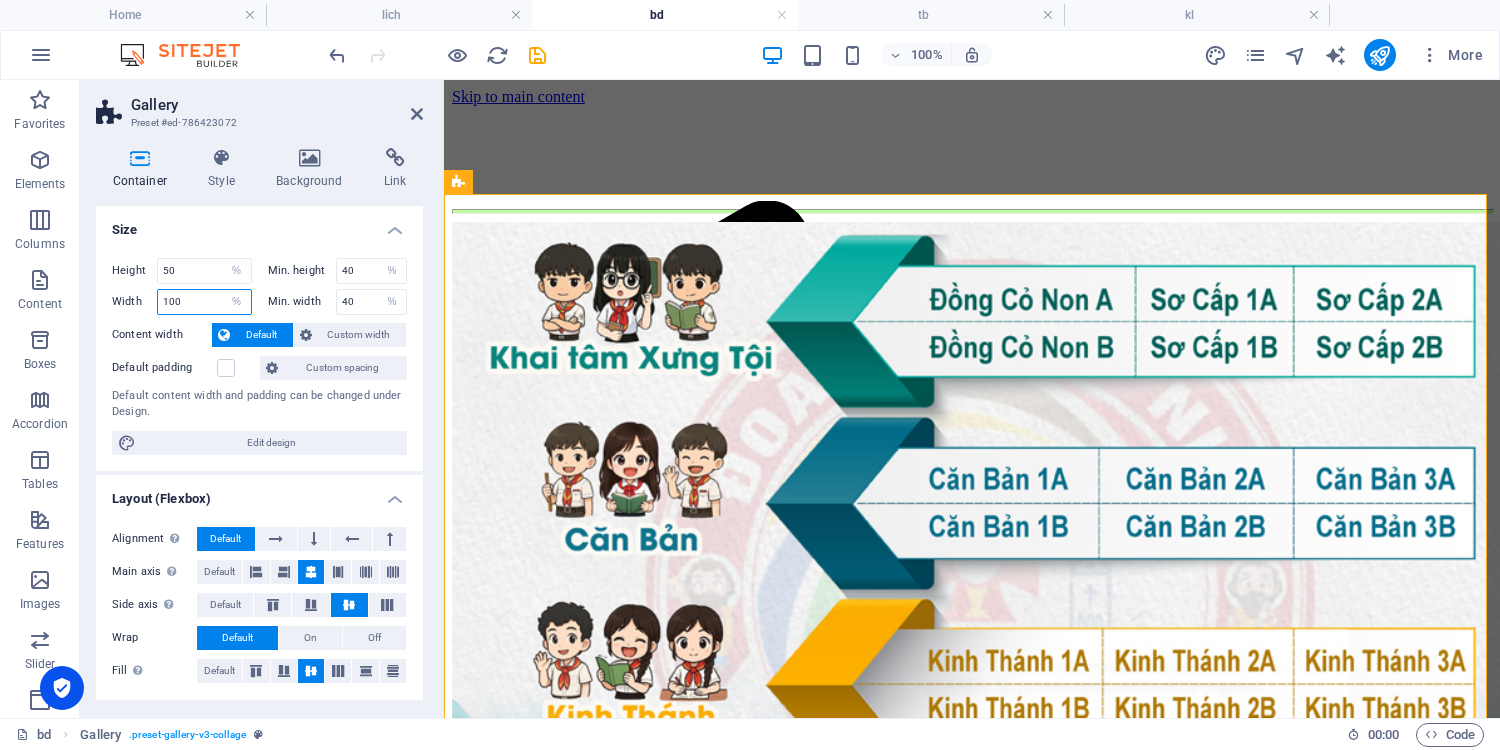click on "100" at bounding box center (204, 302) 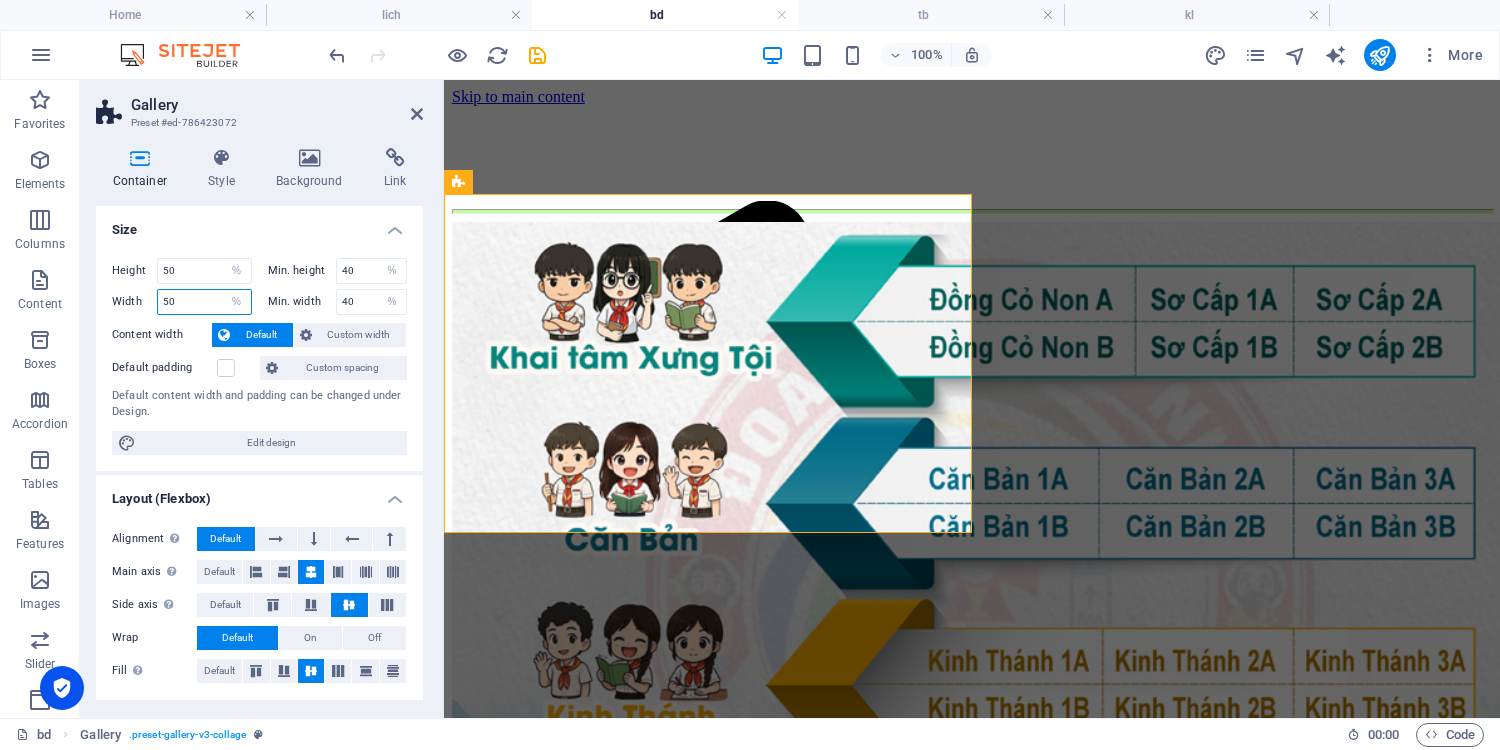 drag, startPoint x: 164, startPoint y: 297, endPoint x: 136, endPoint y: 296, distance: 28.01785 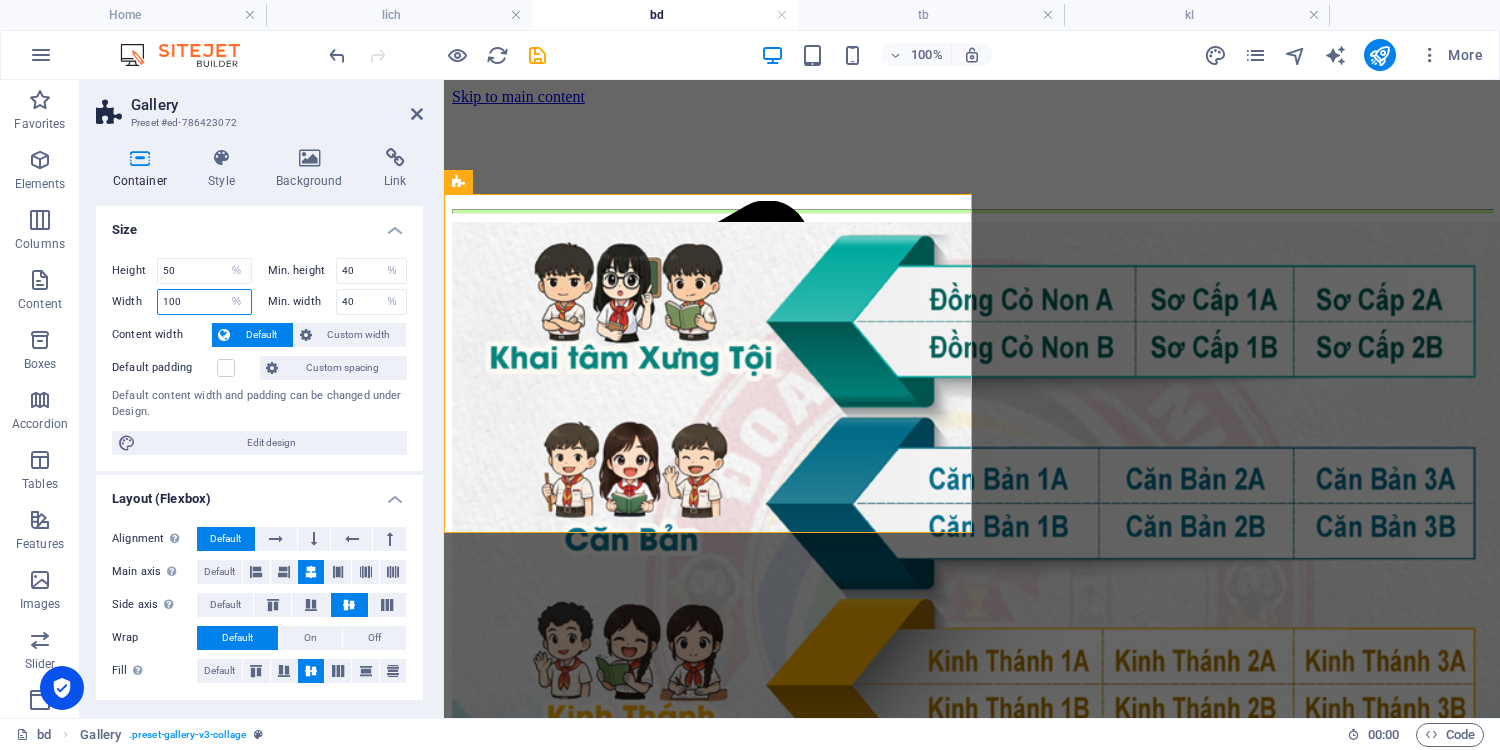 type on "100" 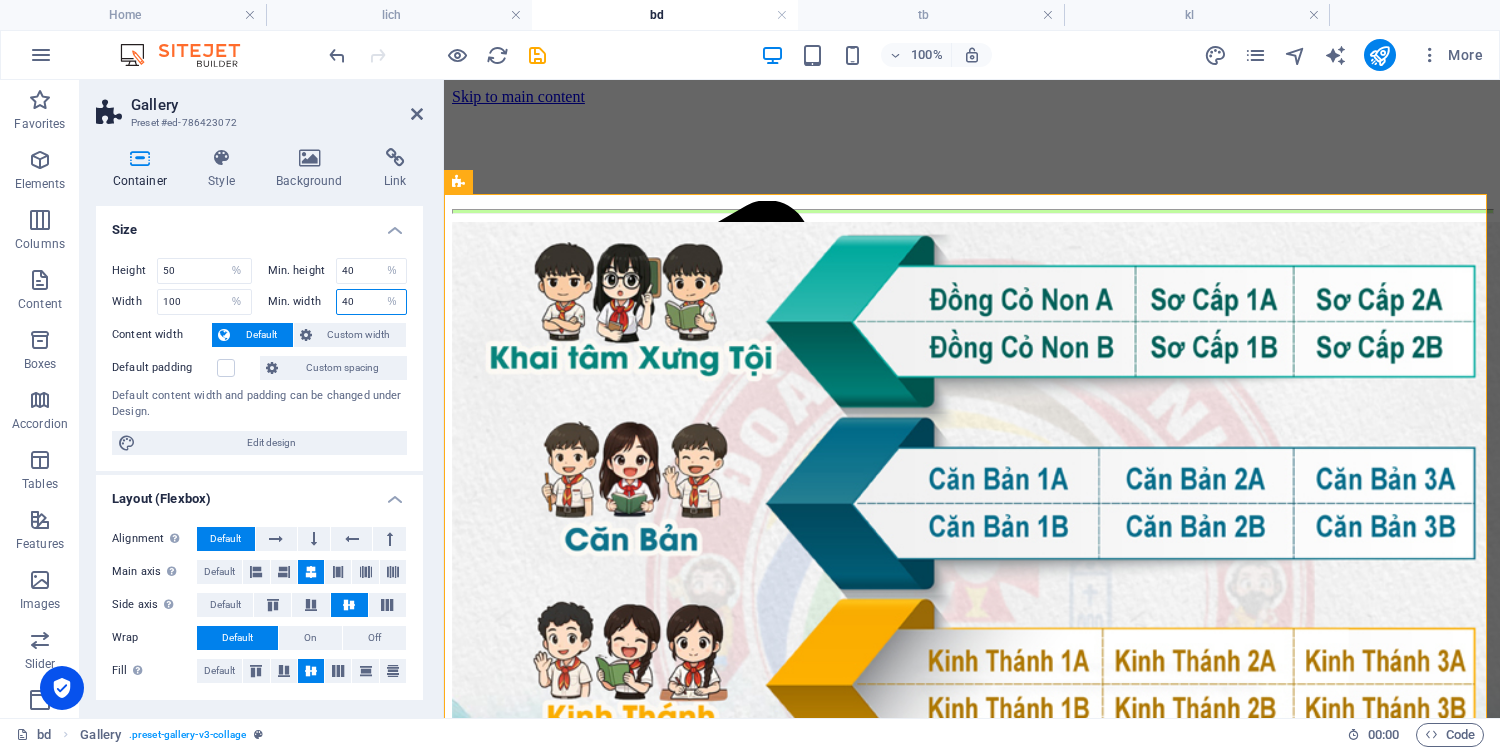 click on "40" at bounding box center [372, 302] 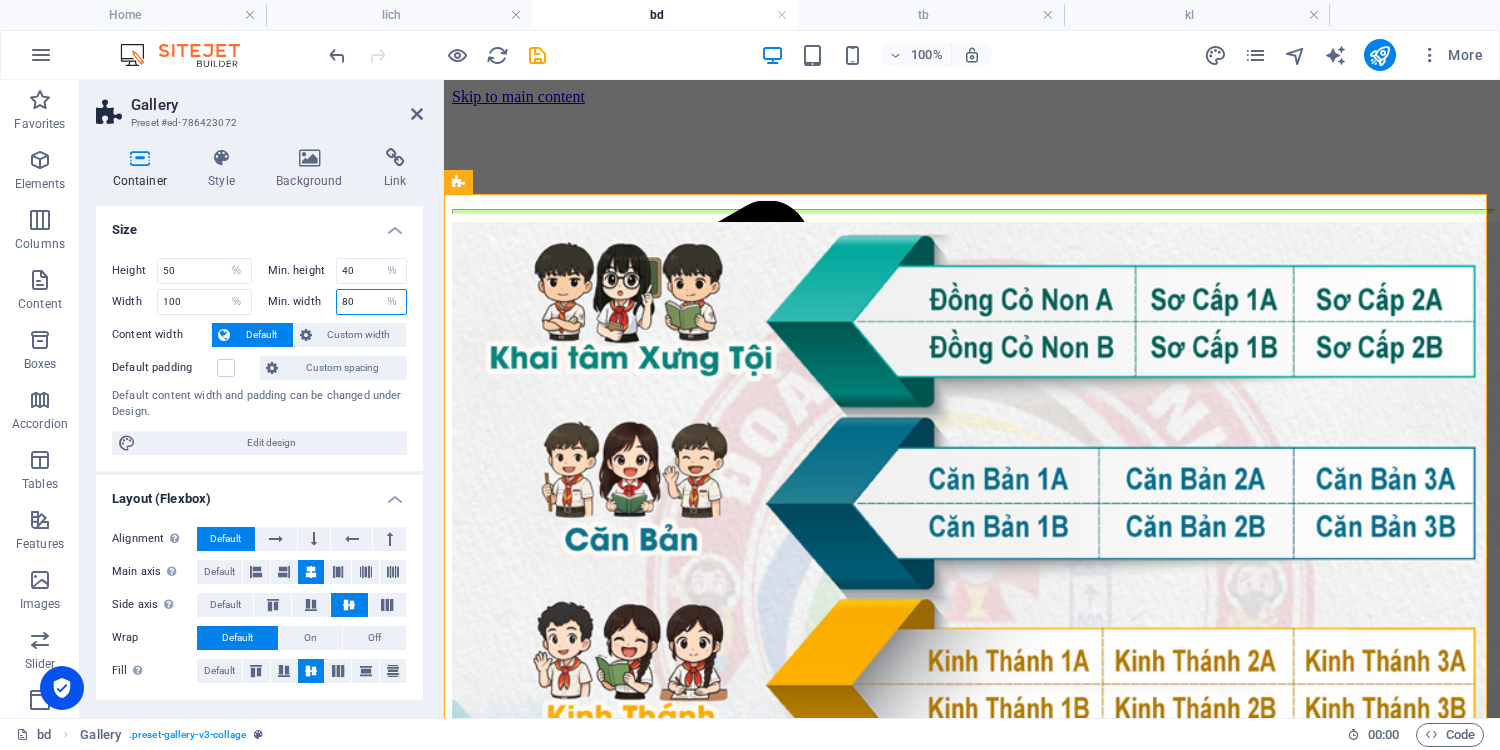 click on "80" at bounding box center (372, 302) 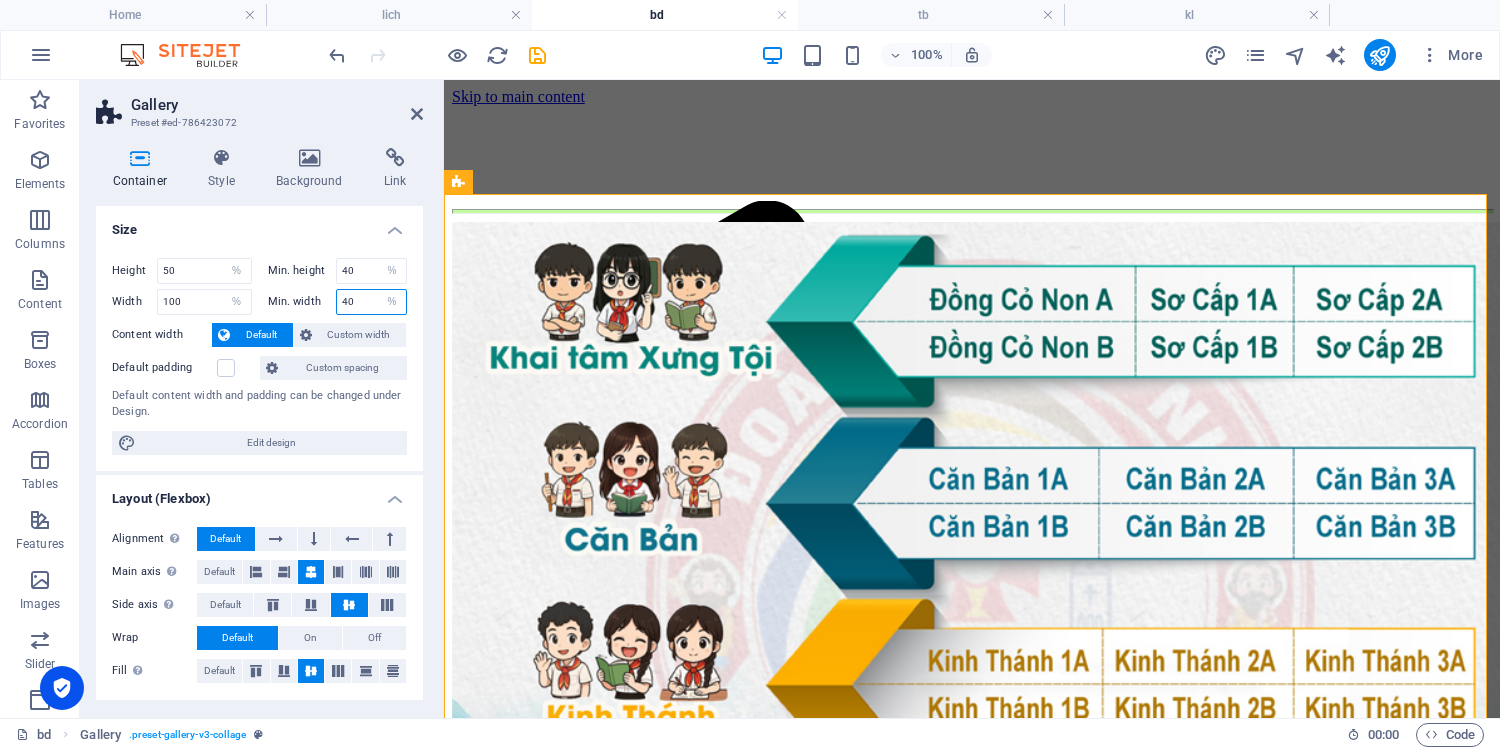 type on "4" 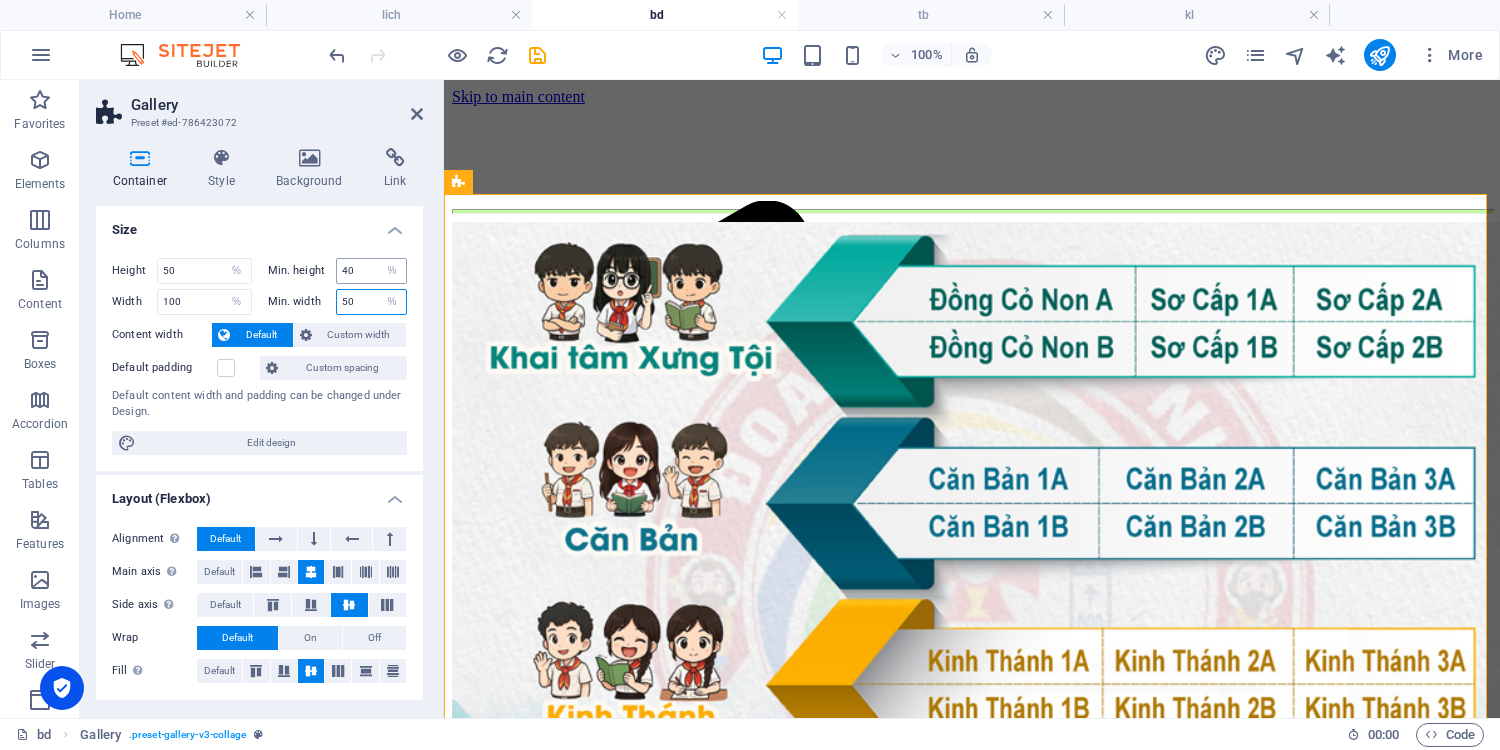 type on "50" 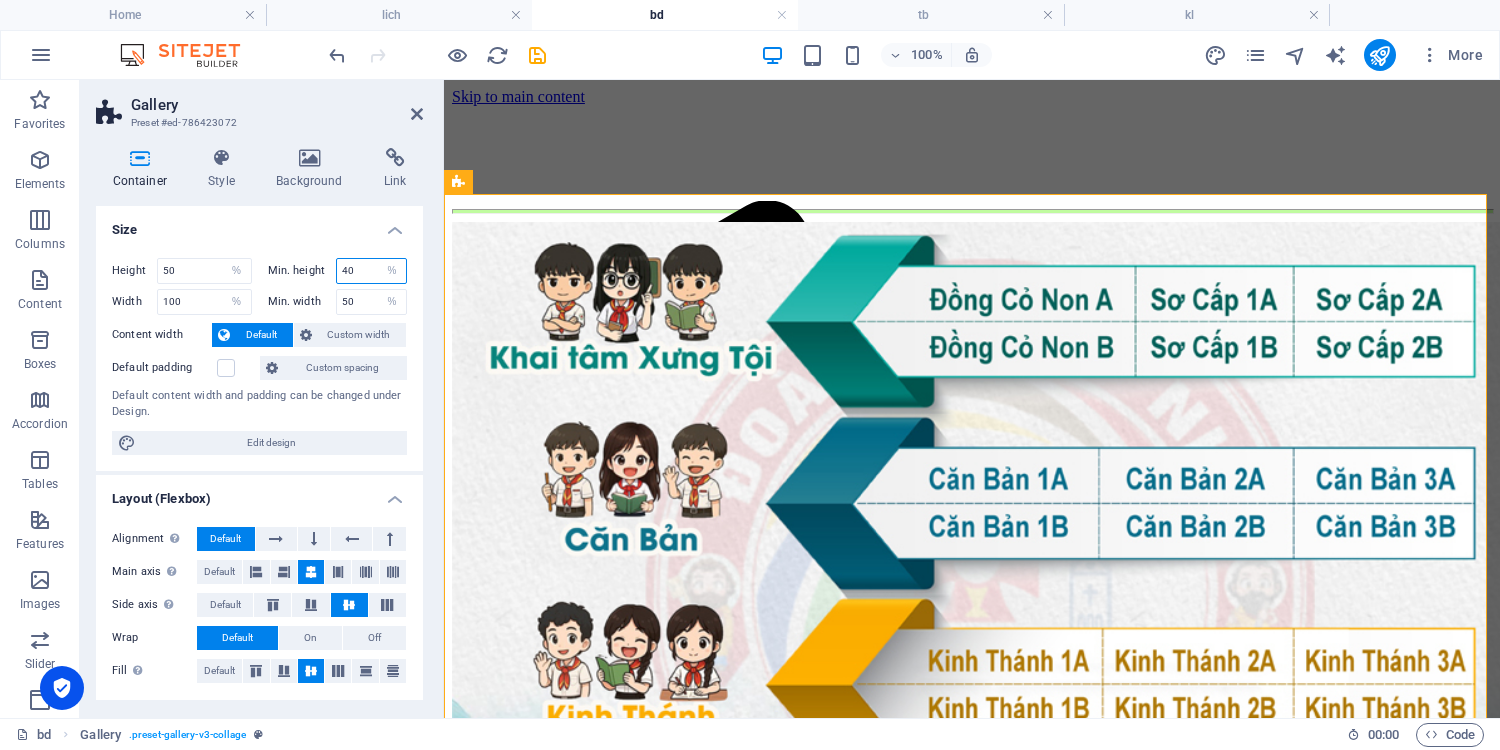 click on "40" at bounding box center [372, 271] 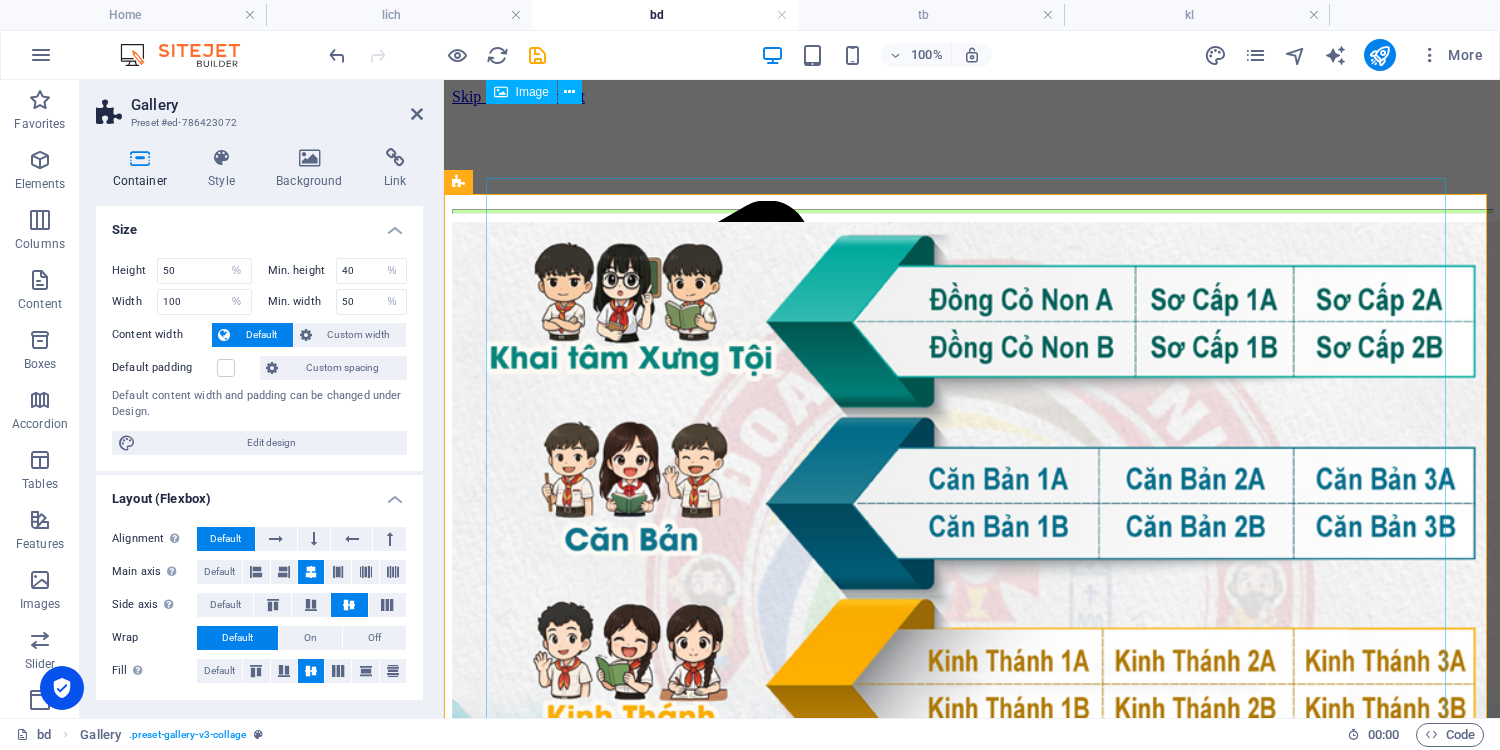 scroll, scrollTop: 0, scrollLeft: 0, axis: both 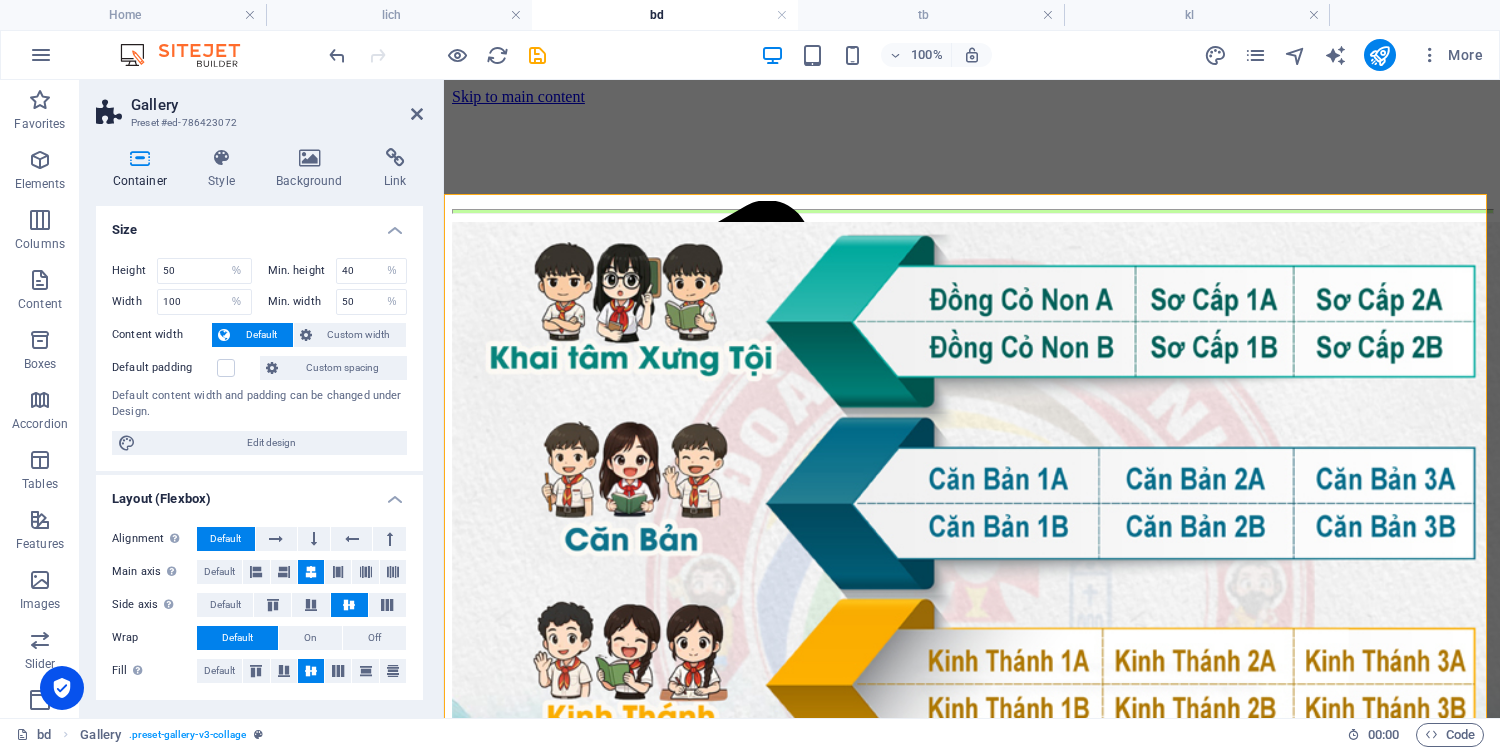 click on "100% More" at bounding box center [908, 55] 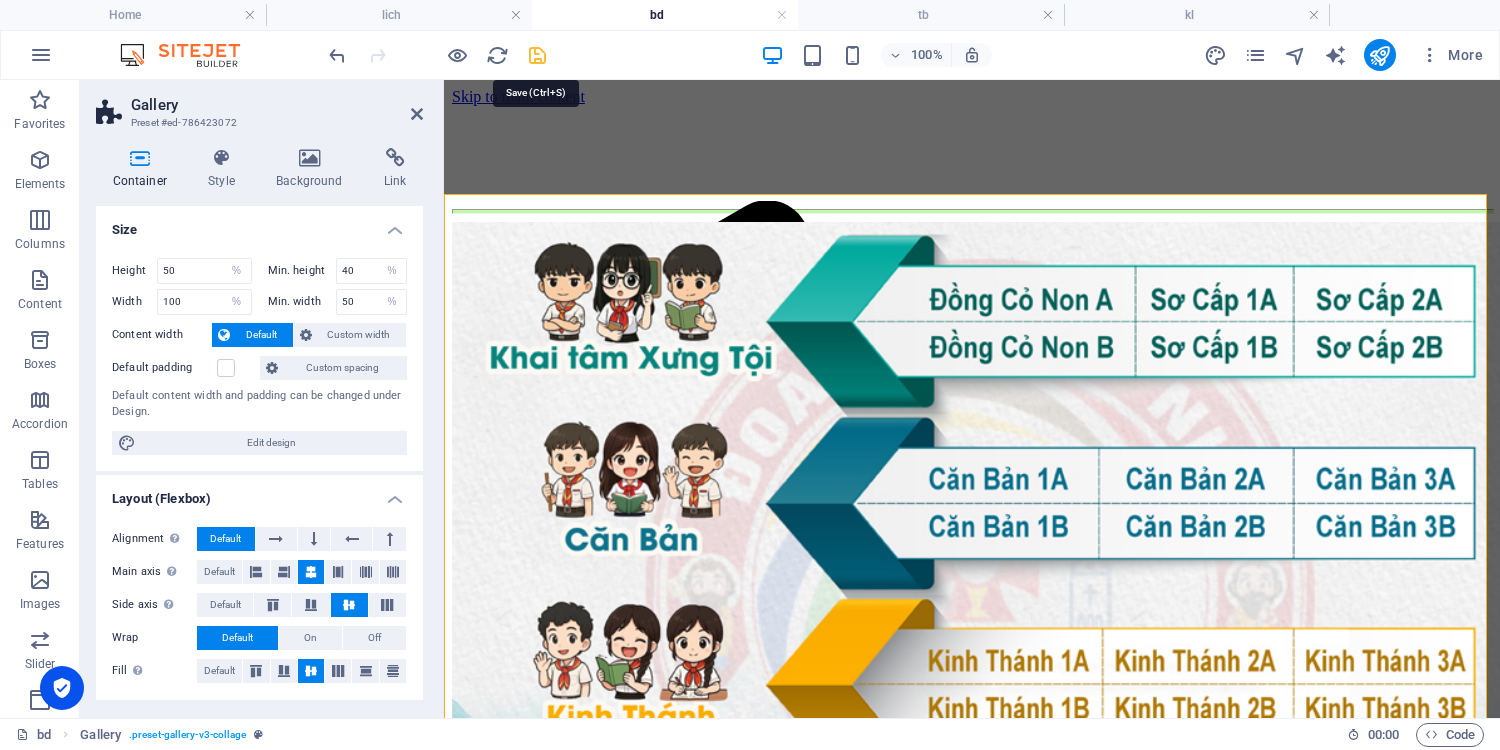 click at bounding box center (537, 55) 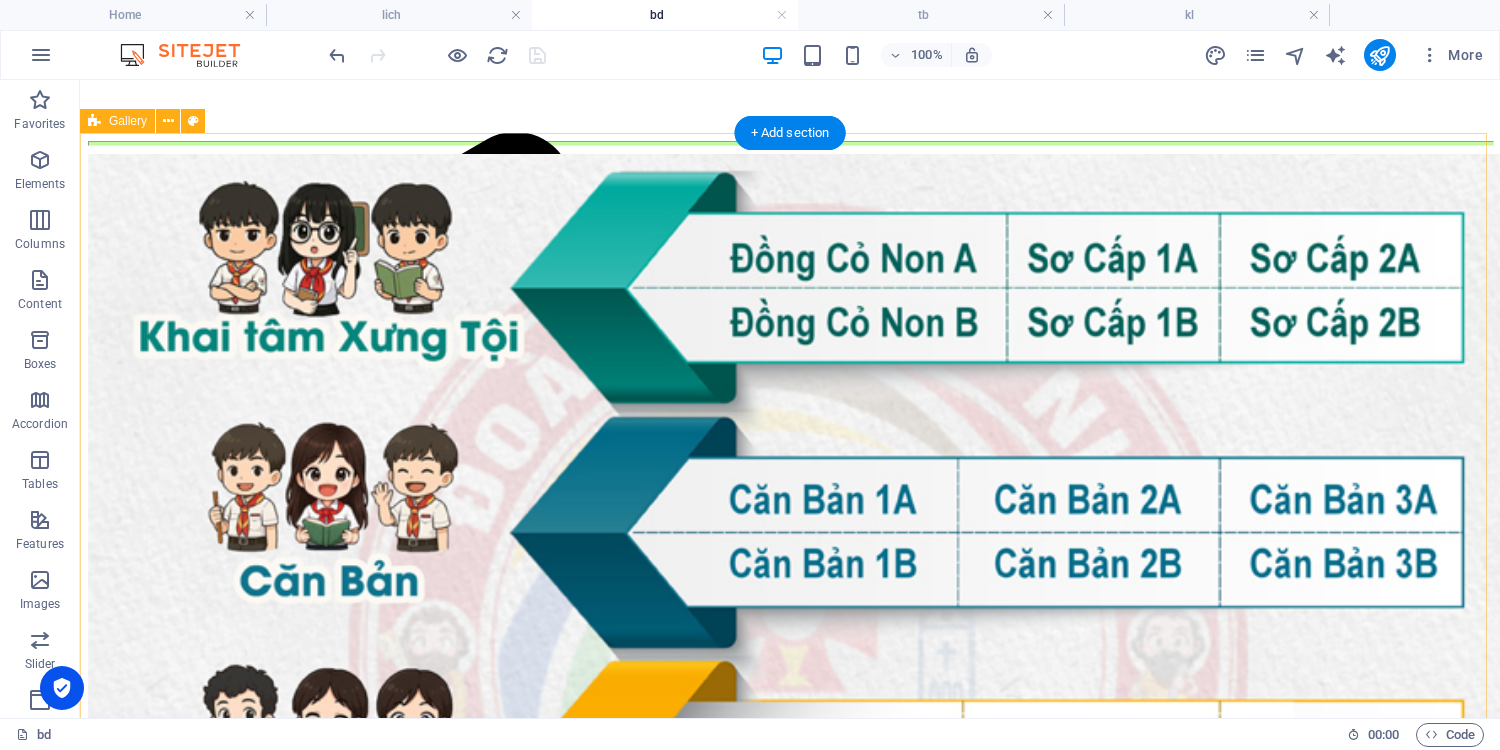 scroll, scrollTop: 0, scrollLeft: 0, axis: both 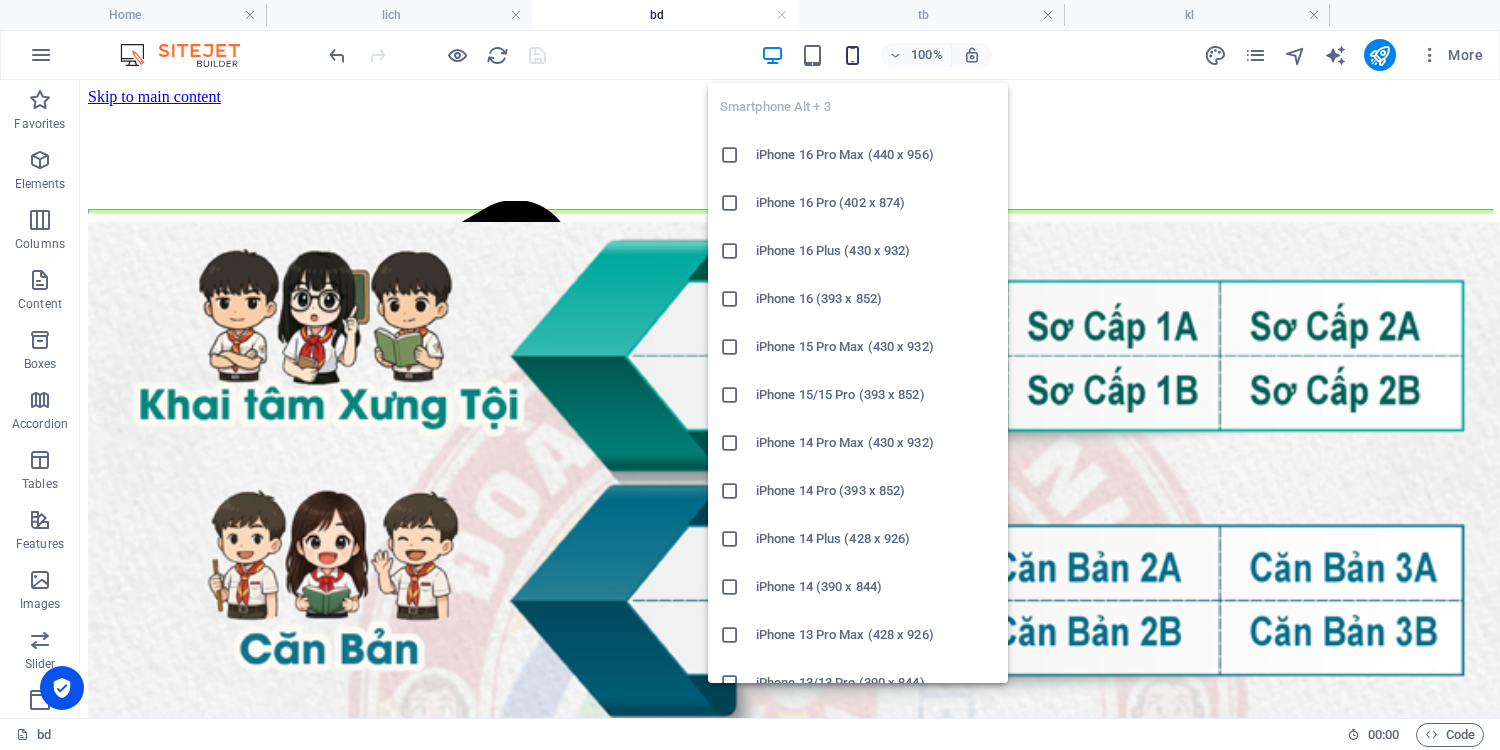 click at bounding box center (852, 55) 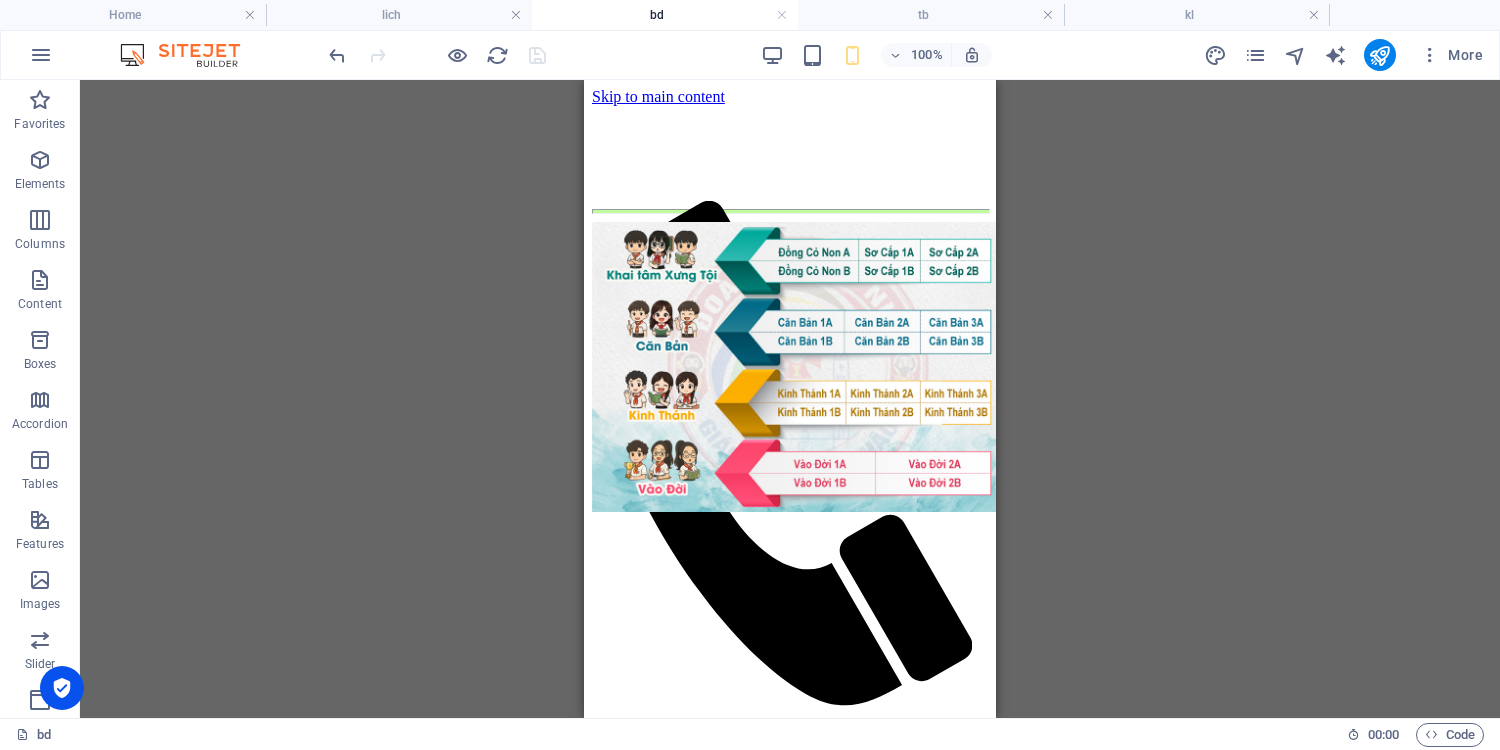 click on "100%" at bounding box center [876, 55] 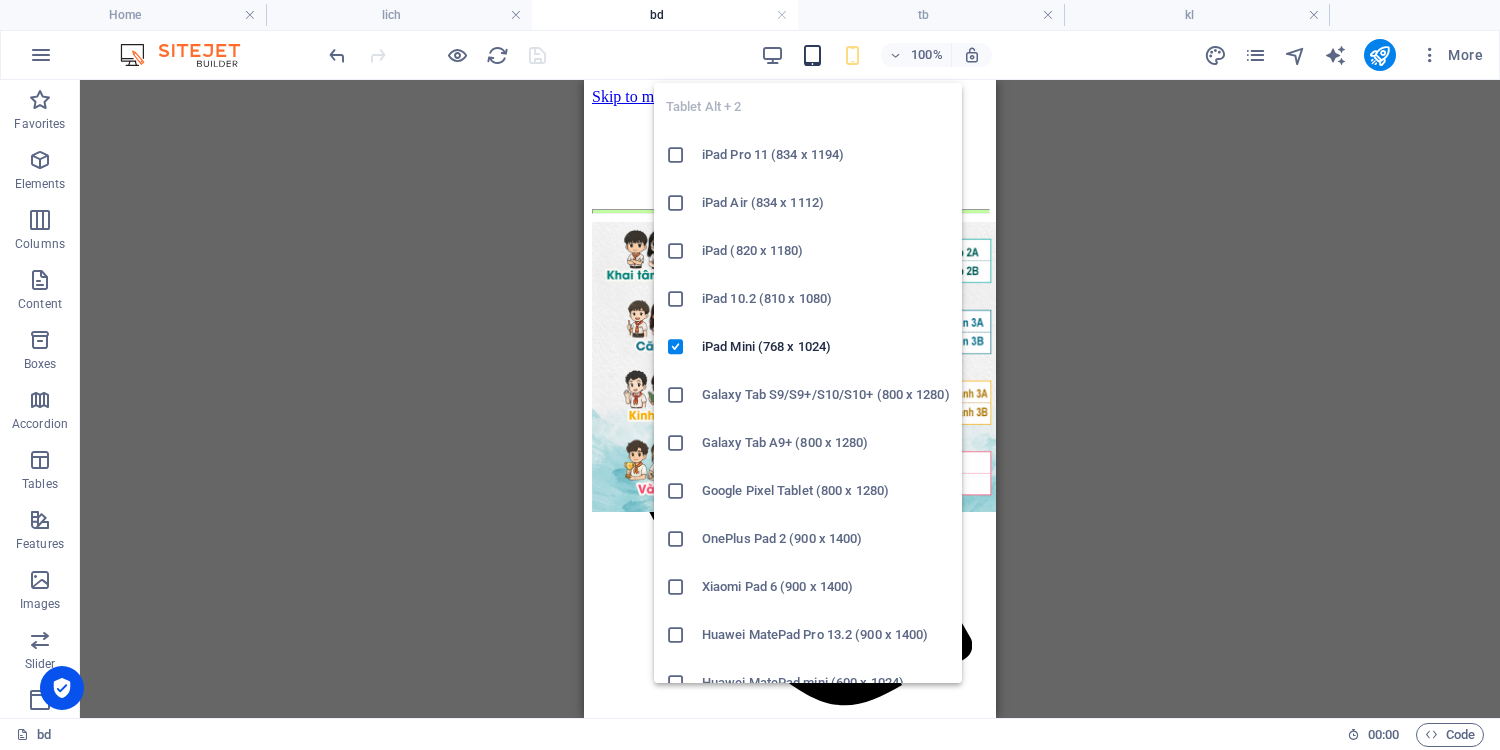 click at bounding box center (812, 55) 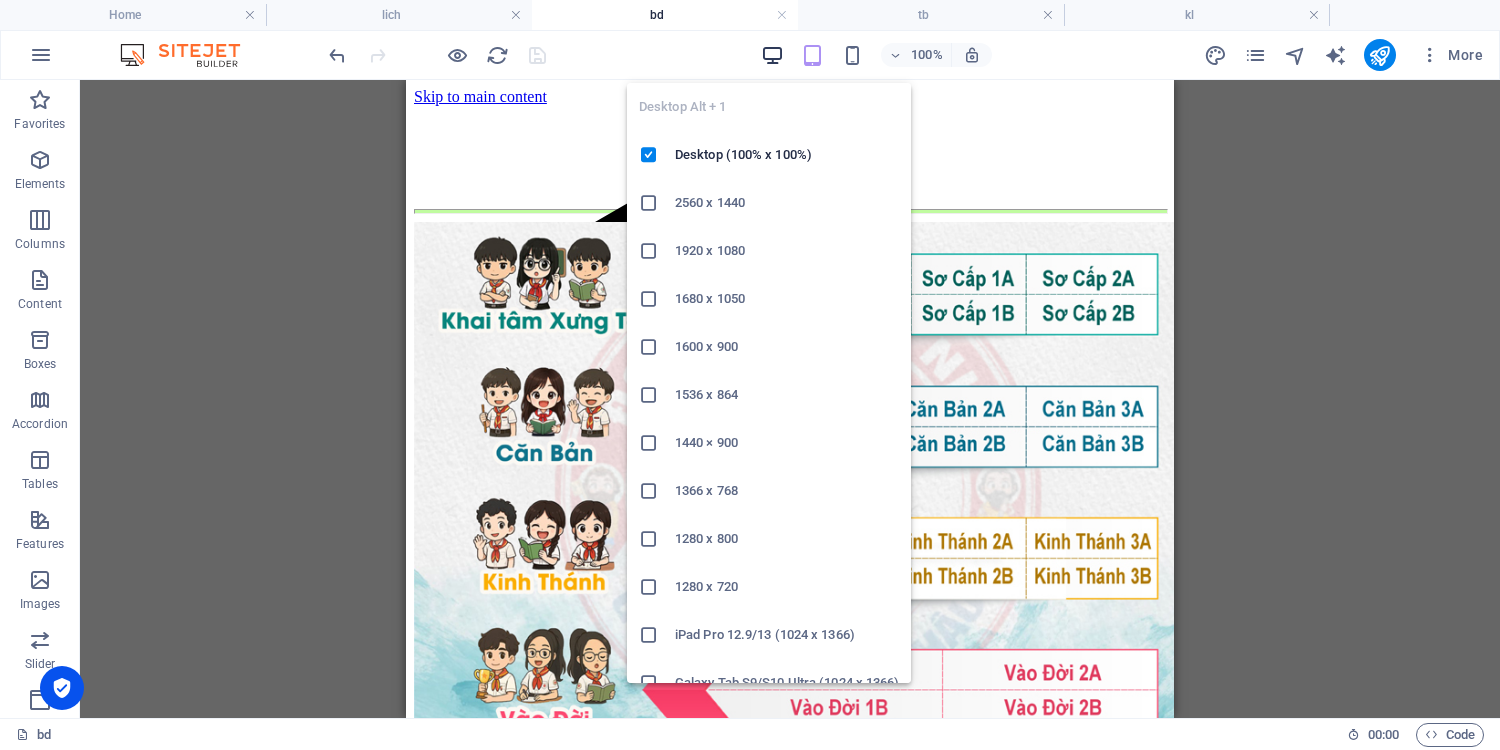 click at bounding box center [772, 55] 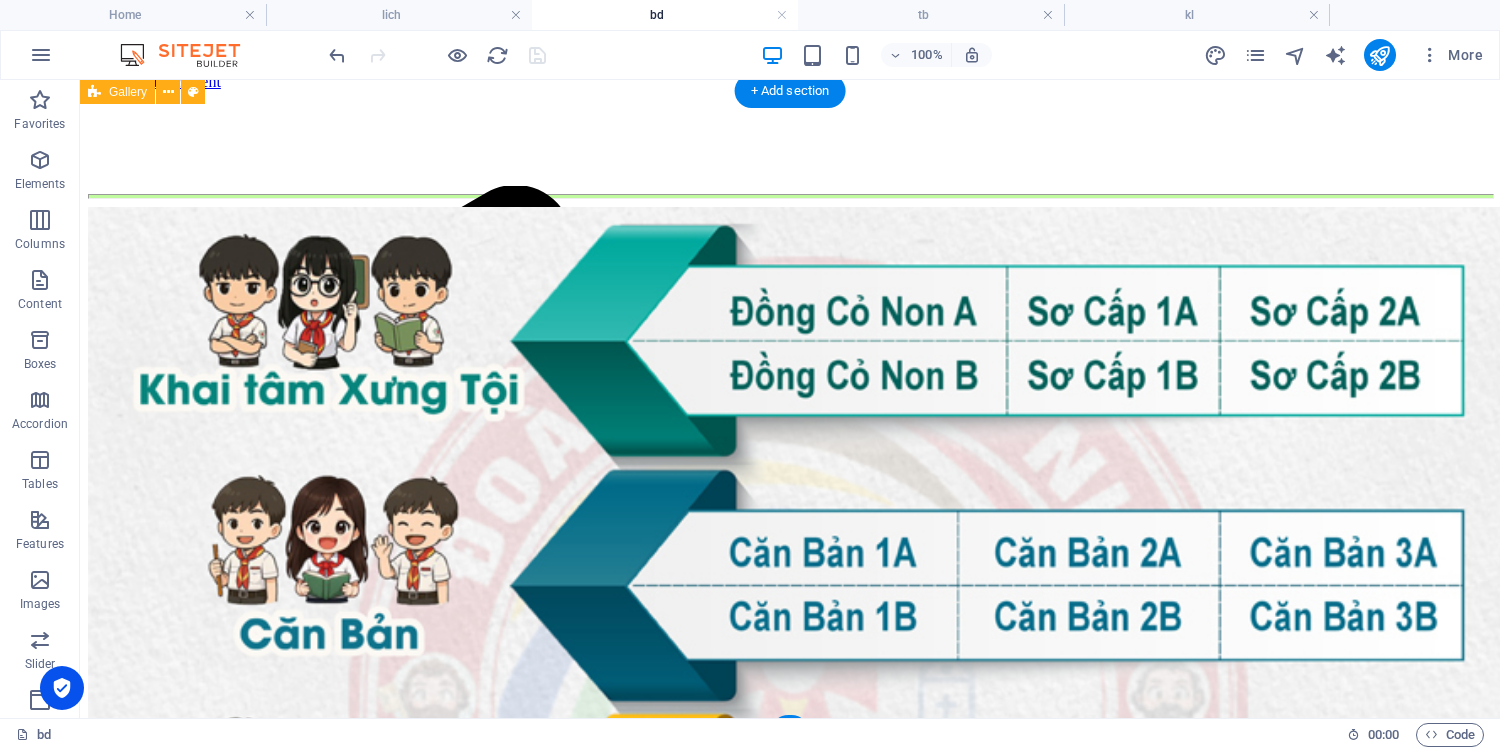 scroll, scrollTop: 12, scrollLeft: 0, axis: vertical 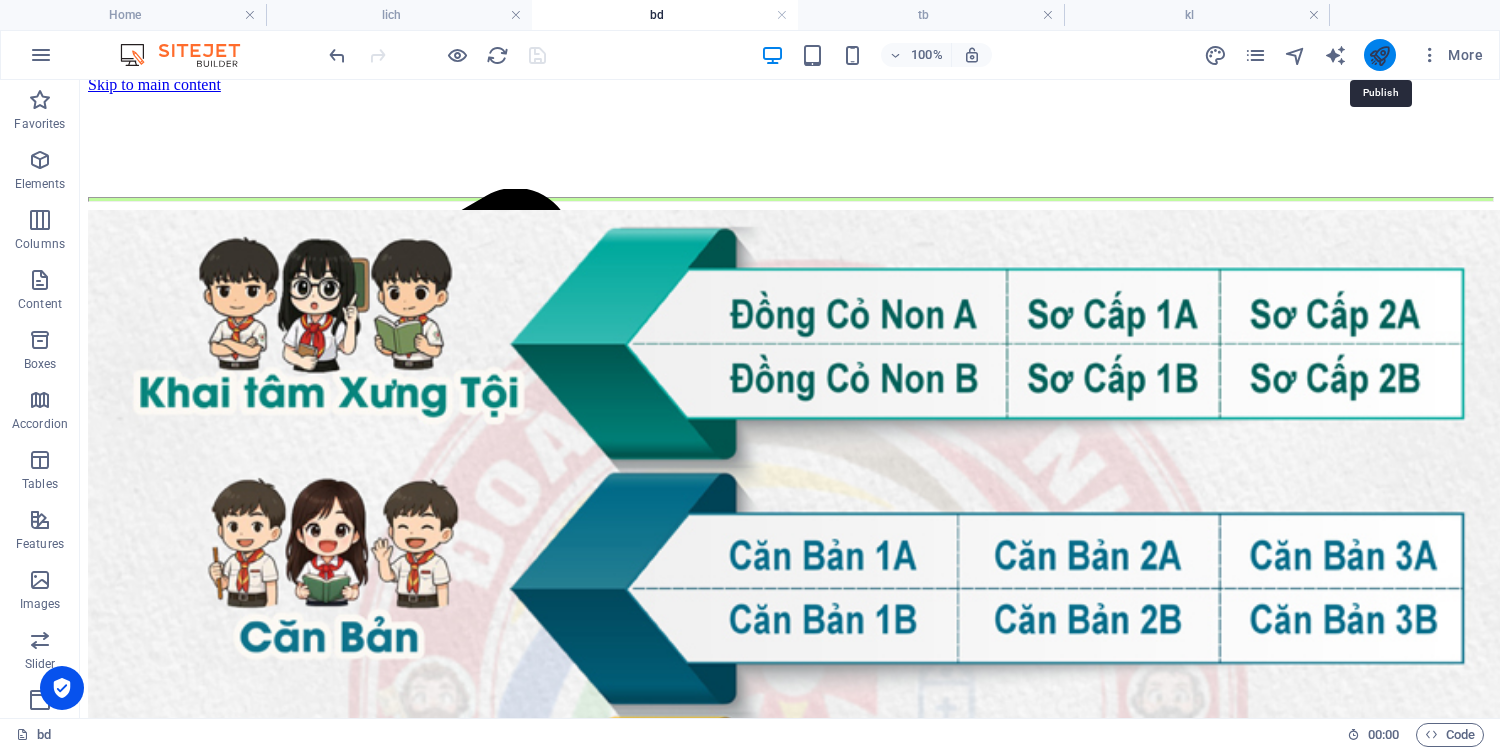 click at bounding box center [1379, 55] 